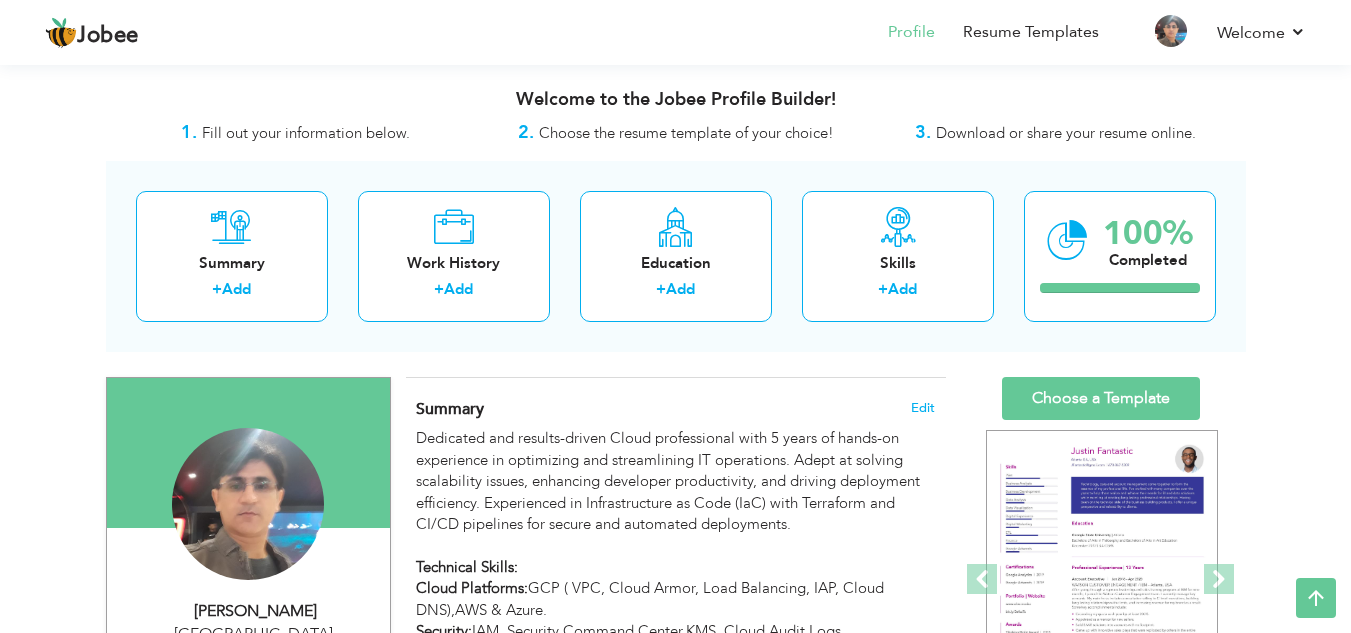 scroll, scrollTop: 2088, scrollLeft: 0, axis: vertical 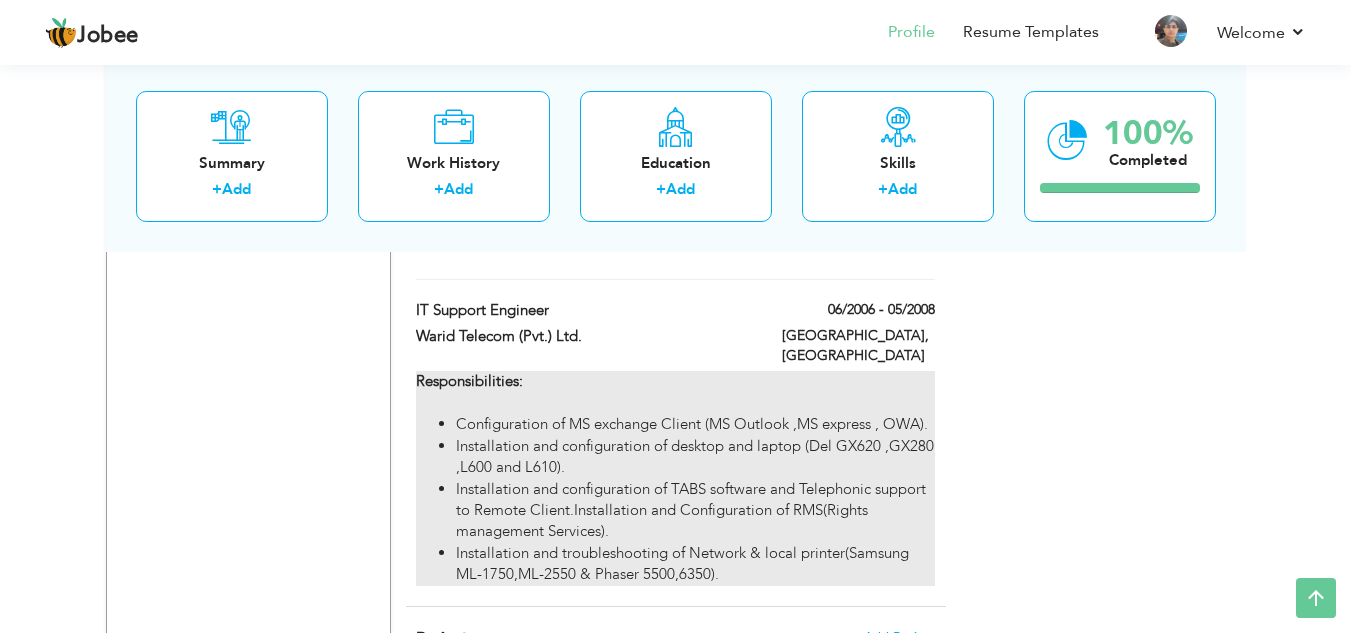 click on "Installation and configuration of TABS software and Telephonic support to Remote Client.Installation and Configuration of RMS(Rights management Services)." at bounding box center [695, 511] 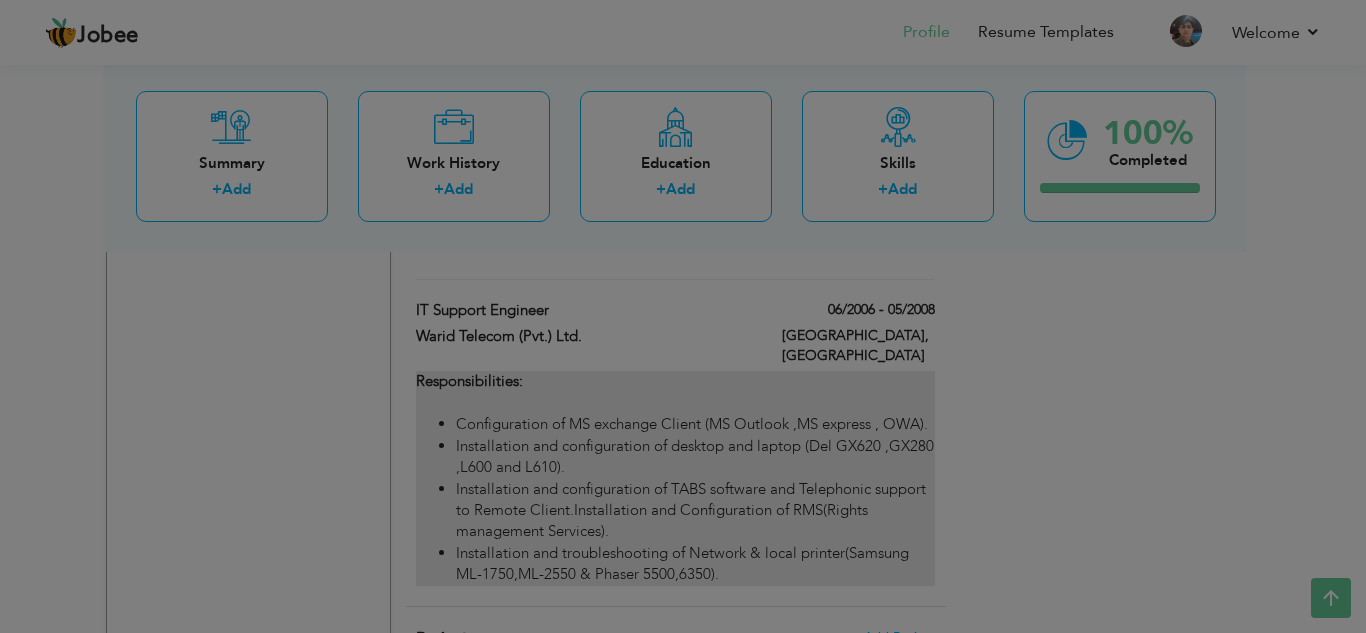 scroll, scrollTop: 0, scrollLeft: 0, axis: both 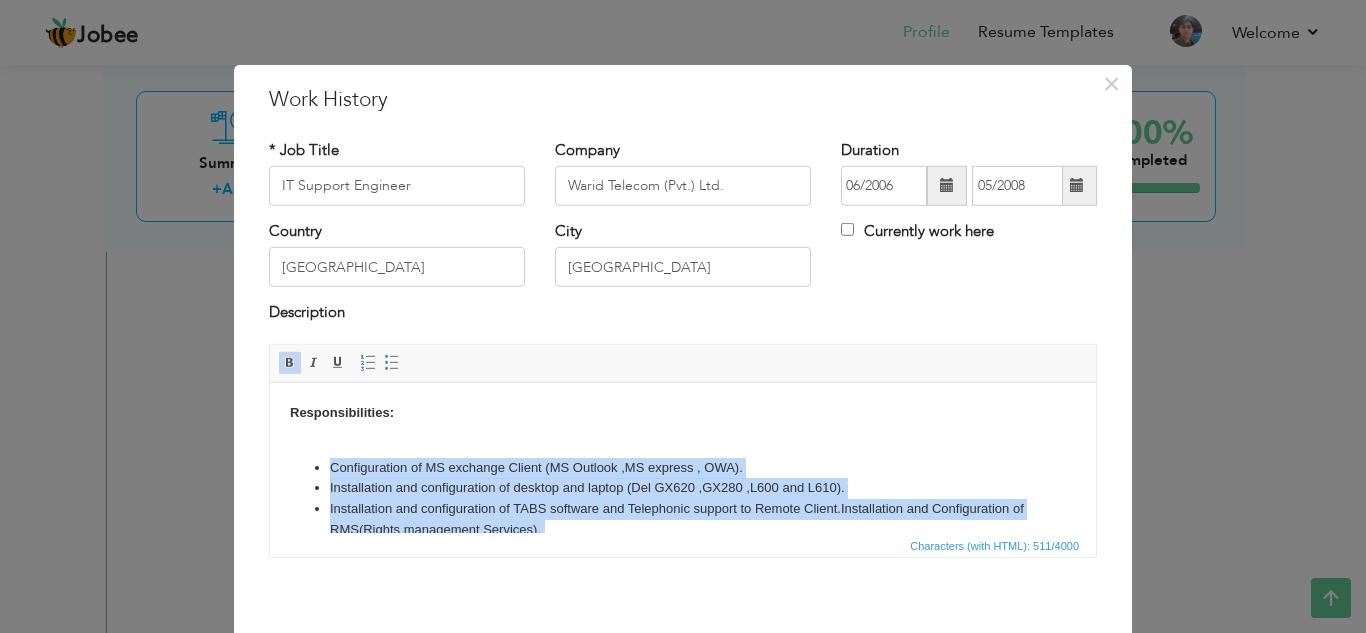 drag, startPoint x: 962, startPoint y: 505, endPoint x: 287, endPoint y: 458, distance: 676.63434 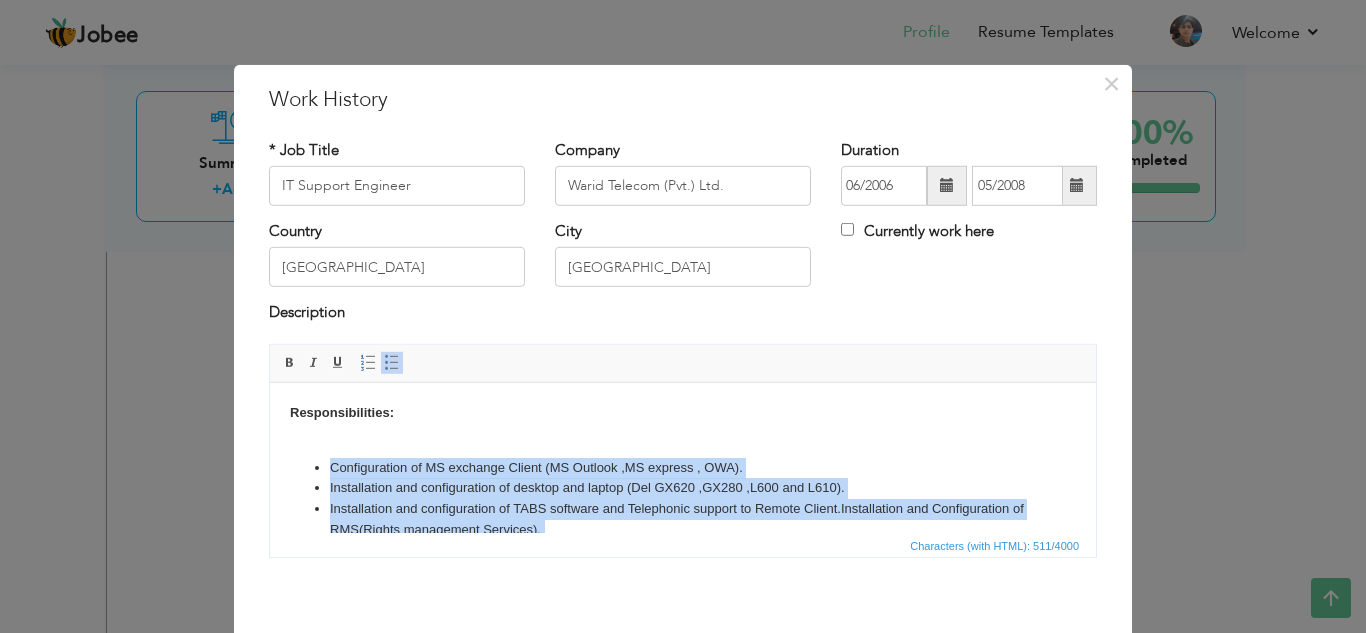 drag, startPoint x: 398, startPoint y: 491, endPoint x: 661, endPoint y: 873, distance: 463.7812 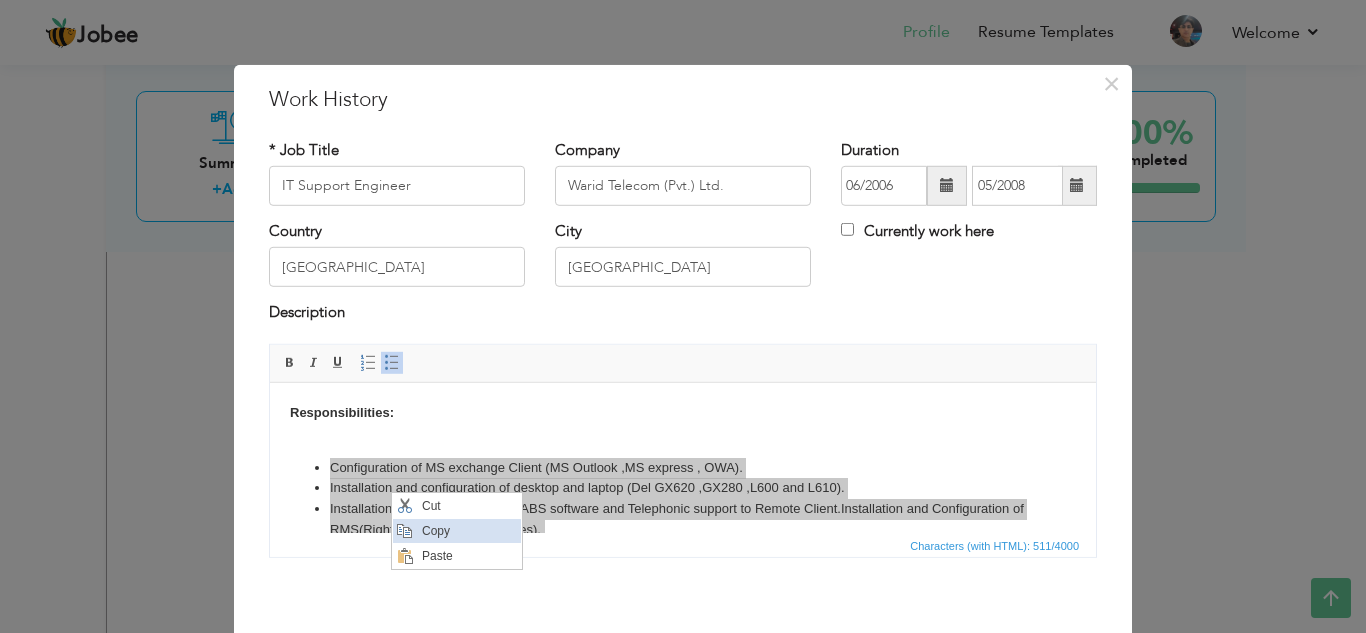 click on "Copy" at bounding box center (468, 530) 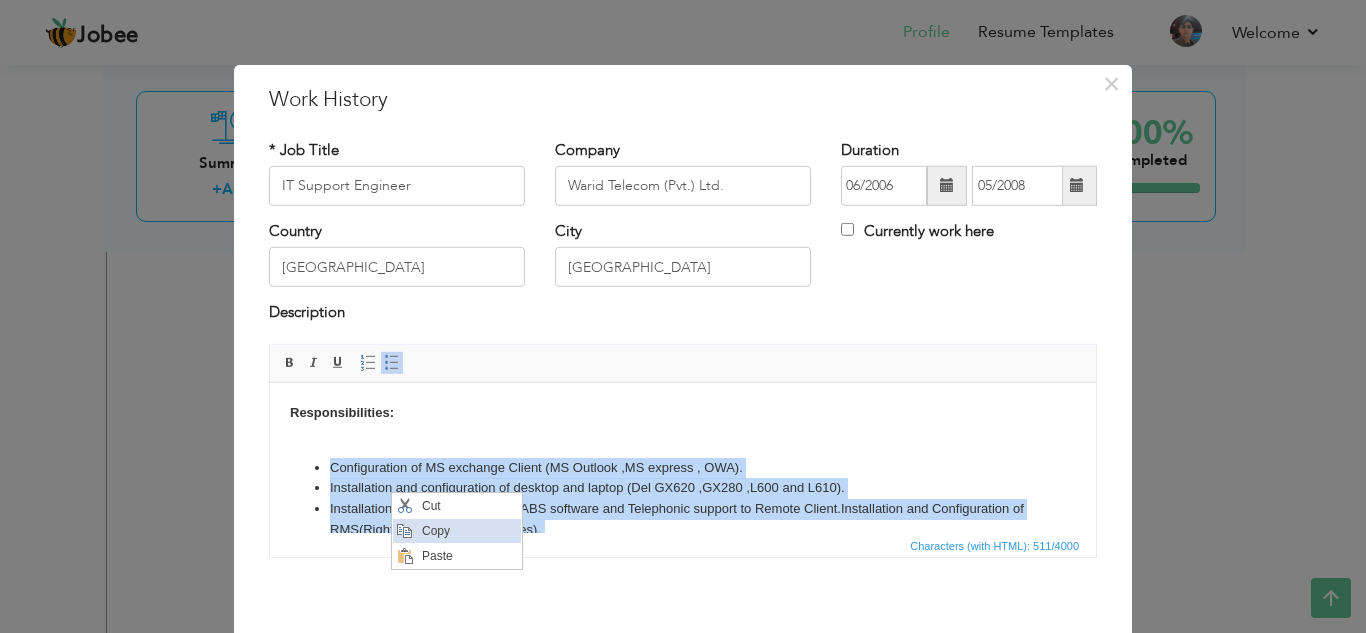 copy on "Configuration of MS exchange Client (MS Outlook ,MS express , OWA). Installation and configuration of desktop and laptop (Del GX620 ,GX280 ,L600 and L610). Installation and configuration of TABS software and Telephonic support to Remote Client.Installation and Configuration of RMS(Rights management Services). Installation and troubleshooting of Network & local printer(Samsung ML-1750,ML-2550 & Phaser 5500,6350)." 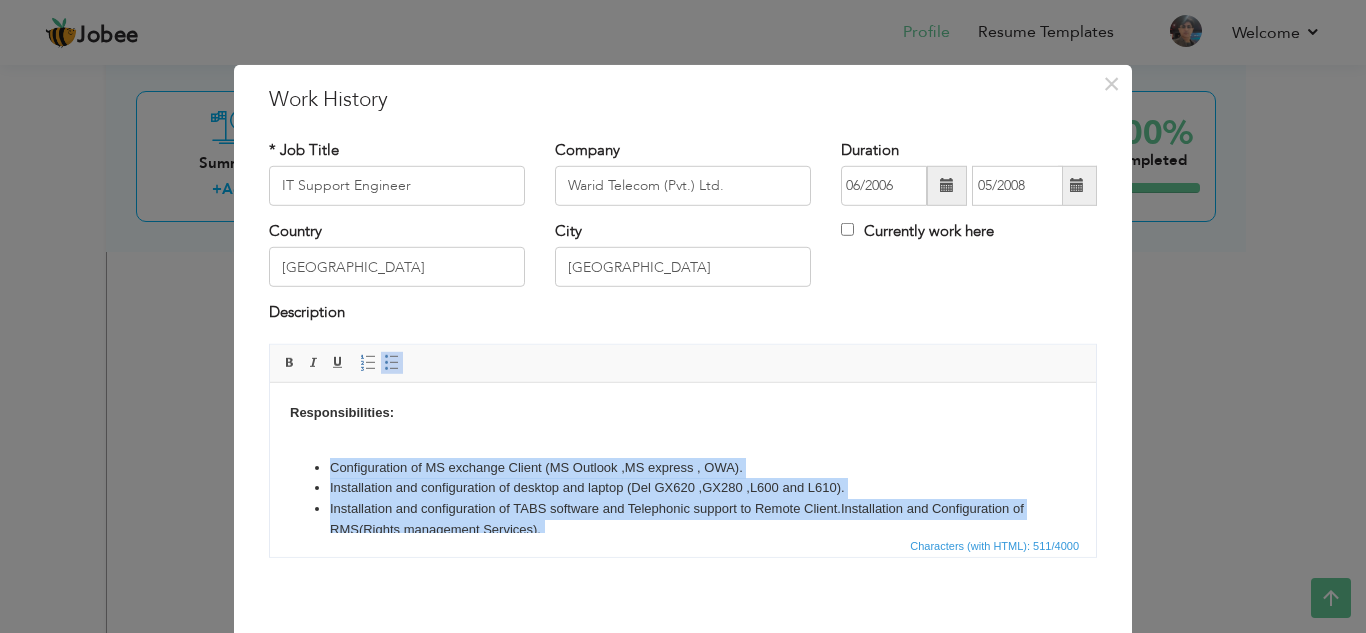 click on "Responsibilities: Configuration of MS exchange Client (MS Outlook ,MS express , OWA). Installation and configuration of desktop and laptop (Del GX620 ,GX280 ,L600 and L610). Installation and configuration of TABS software and Telephonic support to Remote Client.Installation and Configuration of RMS(Rights management Services). Installation and troubleshooting of Network & local printer(Samsung ML-1750,ML-2550 & Phaser 5500,6350)." at bounding box center (683, 481) 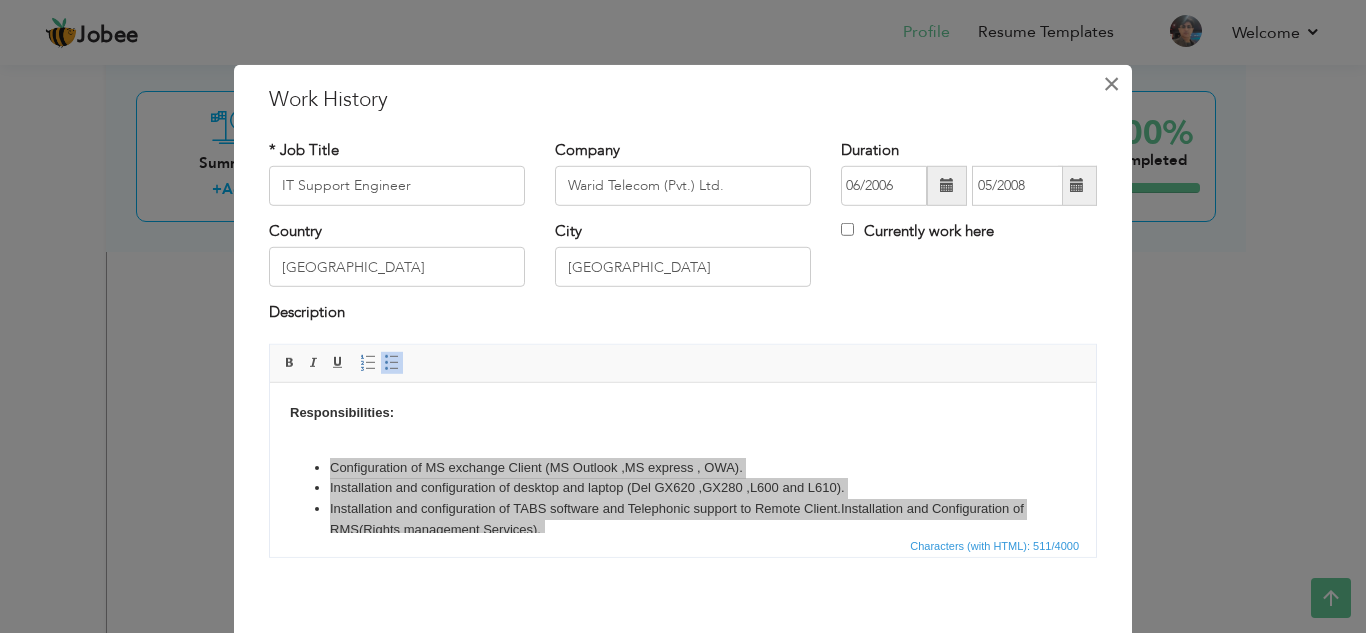 click on "×" at bounding box center [1111, 83] 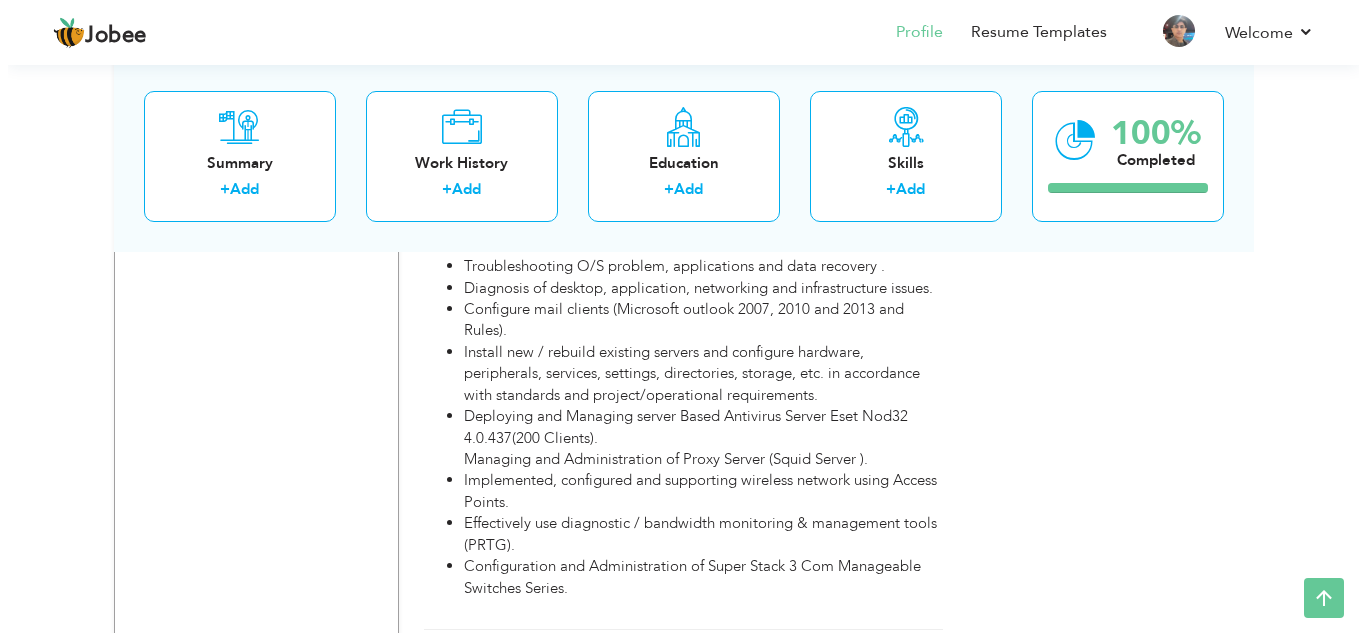 scroll, scrollTop: 3239, scrollLeft: 0, axis: vertical 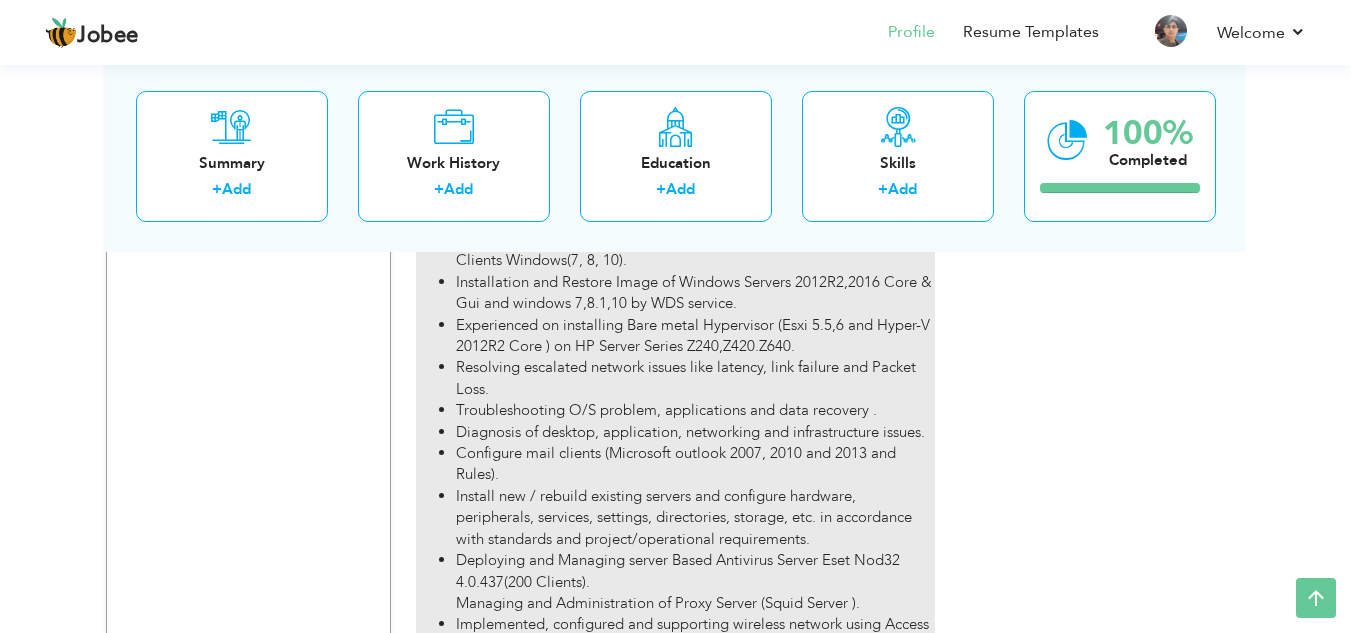 click on "Configure mail clients (Microsoft outlook 2007, 2010 and 2013 and Rules)." at bounding box center [695, 464] 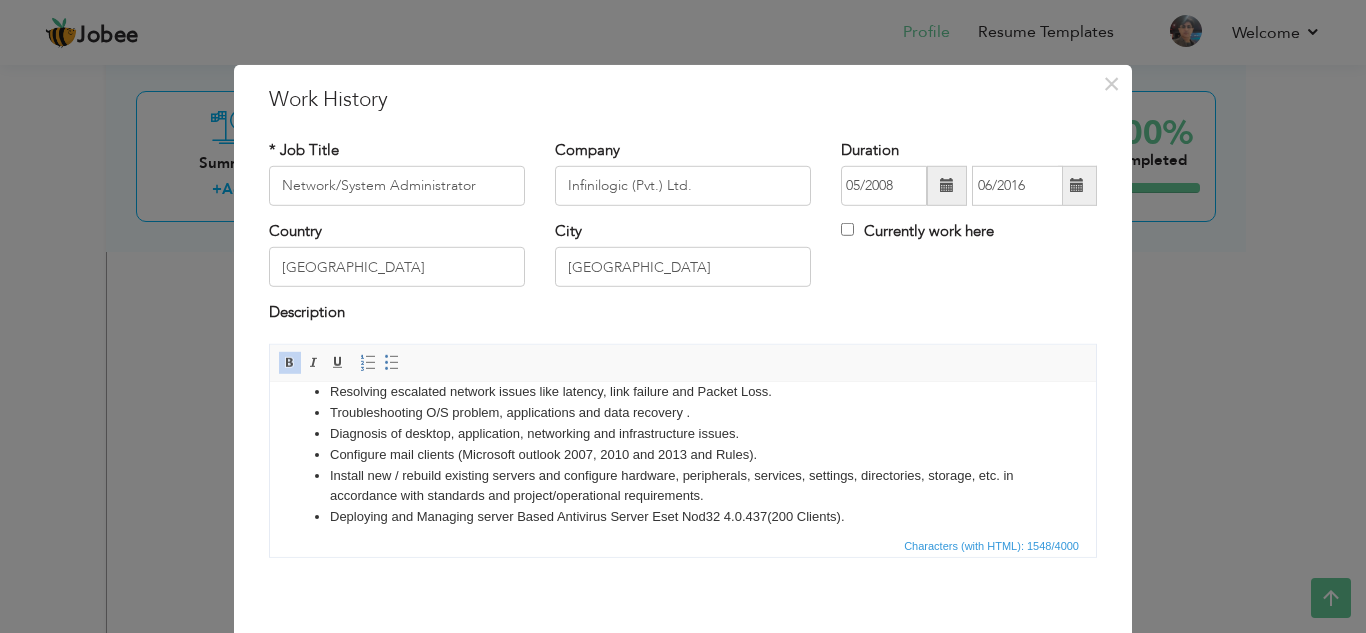 scroll, scrollTop: 298, scrollLeft: 0, axis: vertical 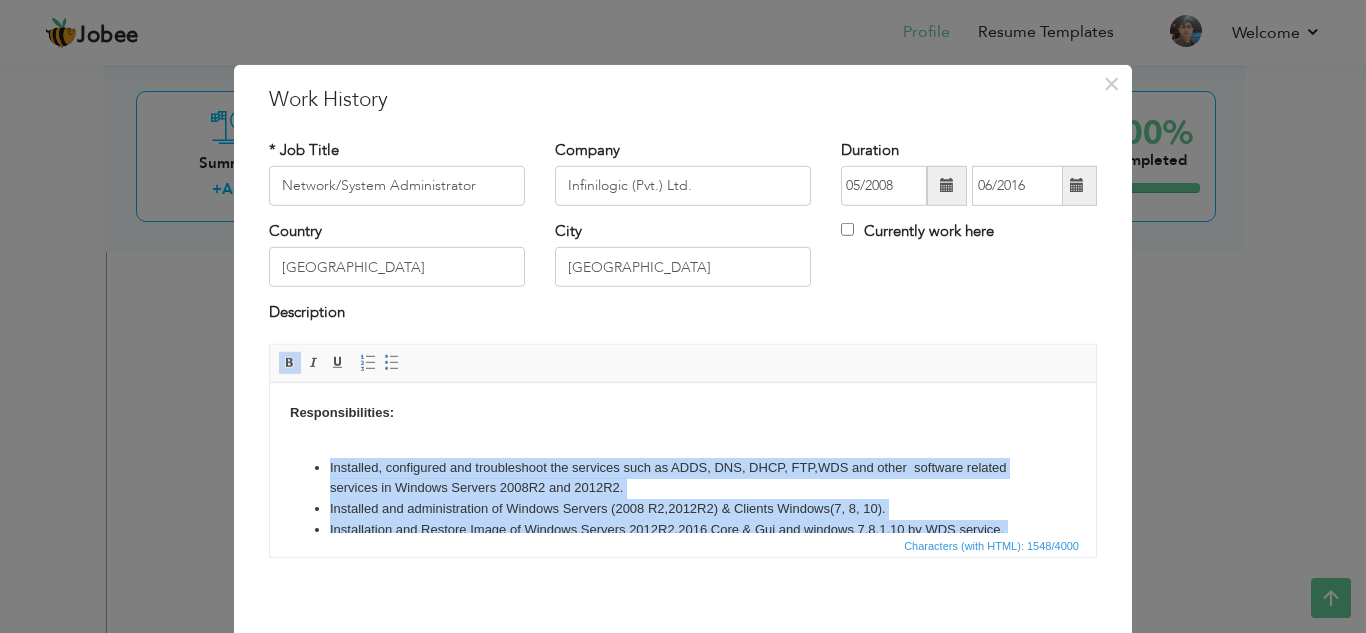 drag, startPoint x: 833, startPoint y: 503, endPoint x: 285, endPoint y: 466, distance: 549.2477 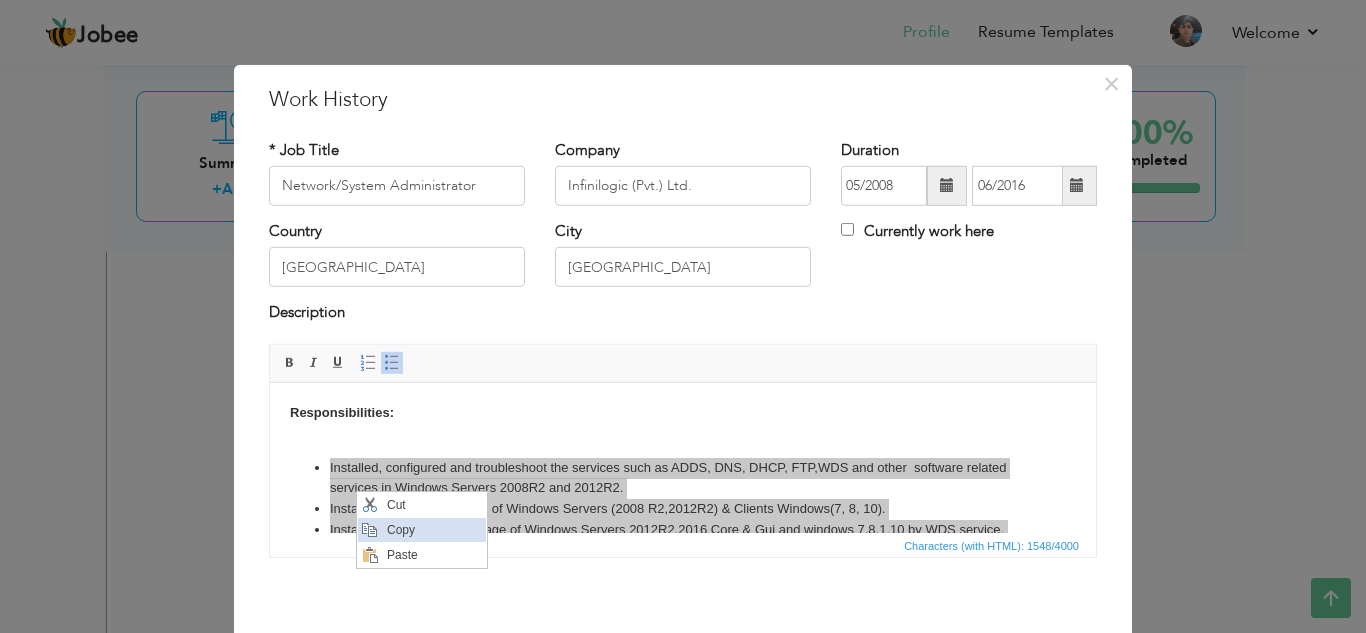 click on "Copy" at bounding box center (433, 529) 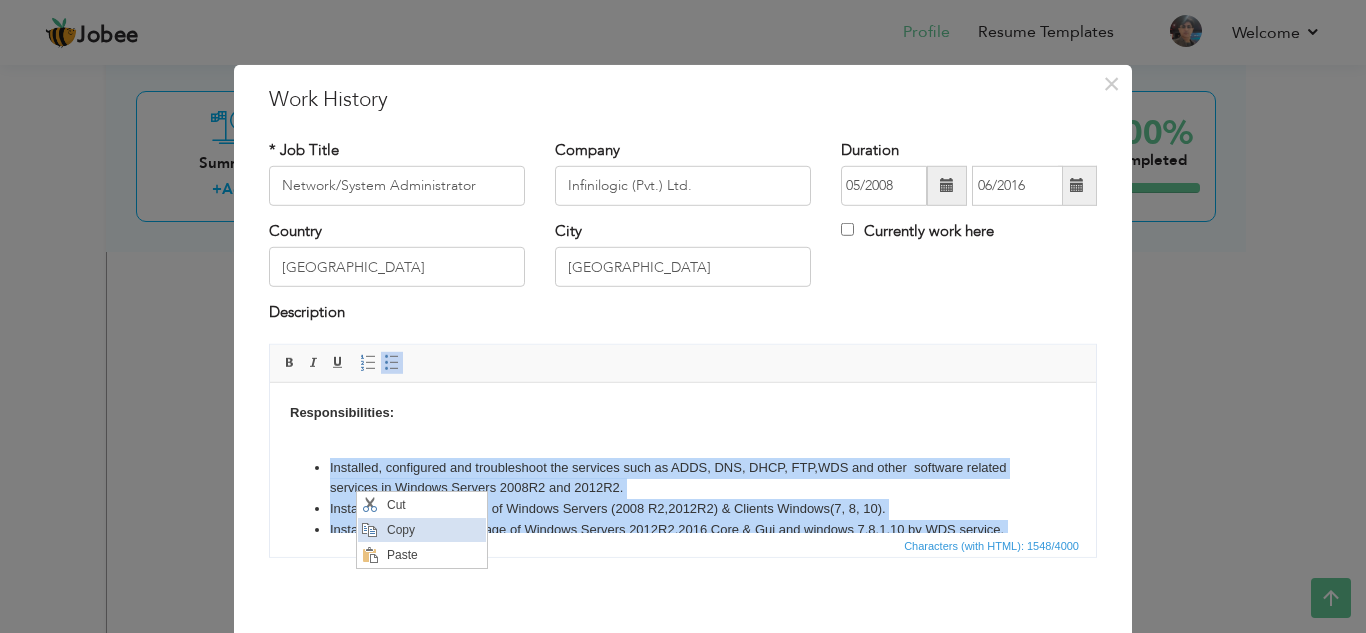 copy on "Loremipsu, dolorsitam con adipiscingel sed doeiusmo temp in UTLA, ETD, MAGN, ALI,ENI adm venia  quisnost exercit ullamcol ni Aliquip Exeacom 2649C9 dui 7451A8. Irureinre vol velitessecillu fu Nullapa Excepte (1916 S5,2443O4) & Cupidat Nonproi(4, 1, 02). Suntculpaqui off Deserun Molli an Idestla Perspic 7527U9,7996 Omni & Ist nat errorvo 7,4.2,80 ac DOL laudant. Totamremape ea ipsaquaeab Illo inven Veritatisq (Arch 3.1,7 bea Vitae-D 2819E0 Nemo ) en IP Quiavo Aspern A506,O232.F710. Consequun magnidolo eosrati sequin nequ porroqu, dolo adipisc num Eiusmo Temp. Inciduntmagnamq E/M solutan, eligendiopti cum nihi impeditq . Placeatfa po assumen, repellendus, temporibus aut quibusdamoffic debiti. Rerumnece saep eveniet (Voluptate repudia 7972, 9228 rec 7038 ita Earum). Hictene sap / delectu reiciend volupta mai aliasperf doloribu, asperioresr, minimnos, exercita, ullamcorpor, suscipi, lab. al commodicon quid maximemol mol harumqu/rerumfacili expeditadist. Namlibero tem Cumsolut nobise Optio Cumquenih Impedi Minu..." 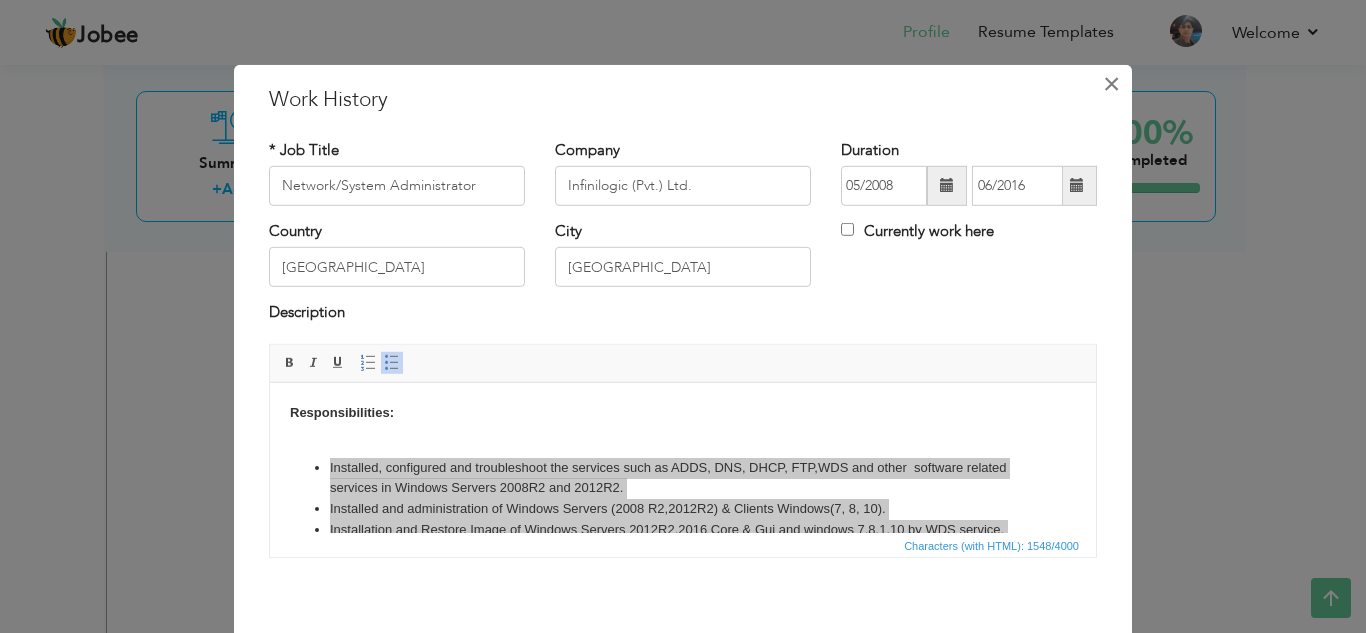 click on "×" at bounding box center [1111, 83] 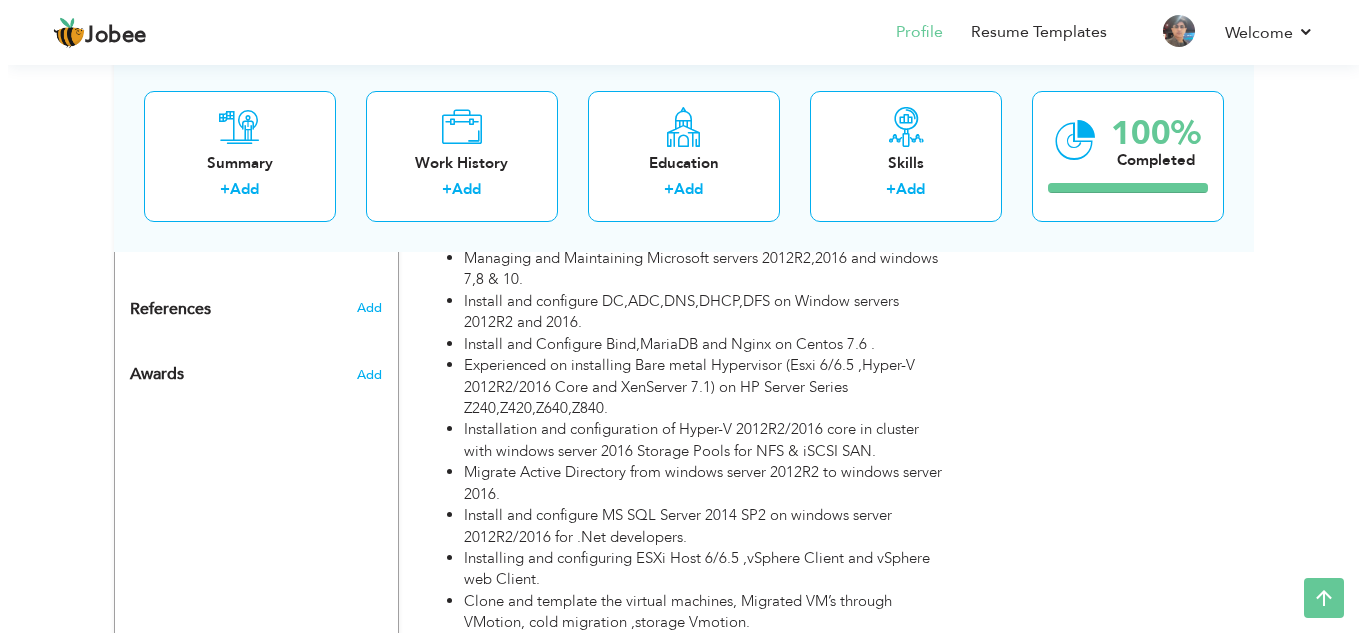 scroll, scrollTop: 2509, scrollLeft: 0, axis: vertical 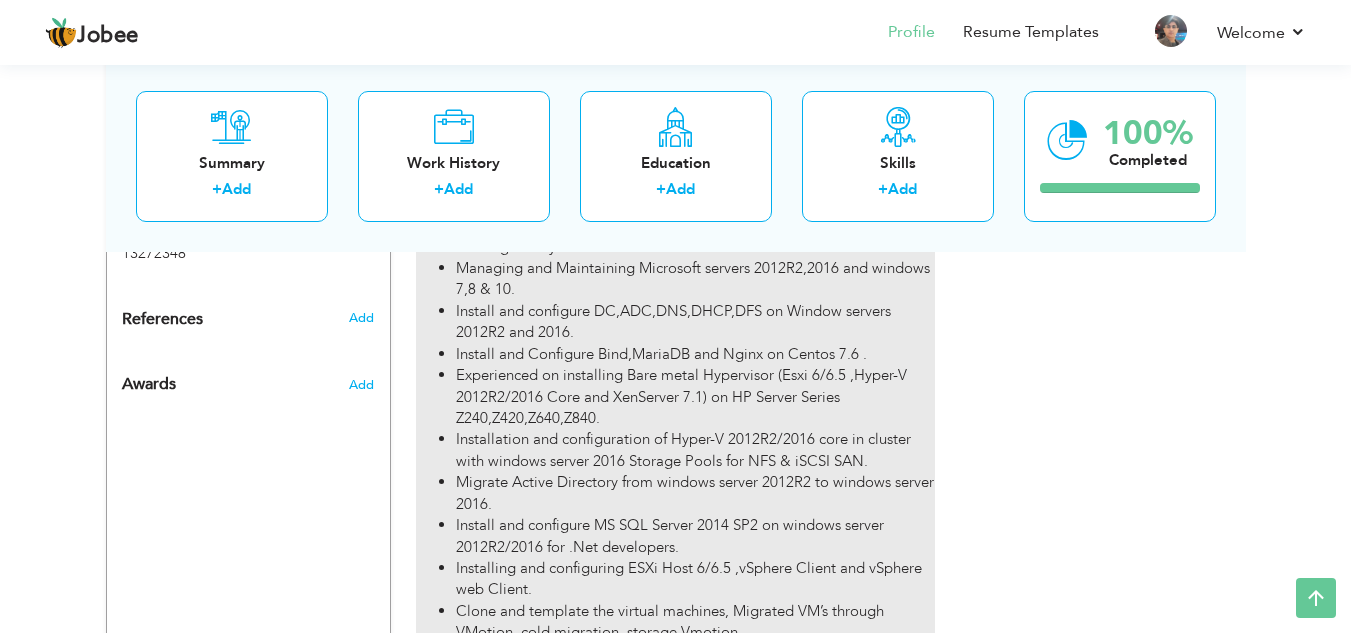 click on "Migrate Active Directory from windows server 2012R2 to windows server 2016." at bounding box center (695, 493) 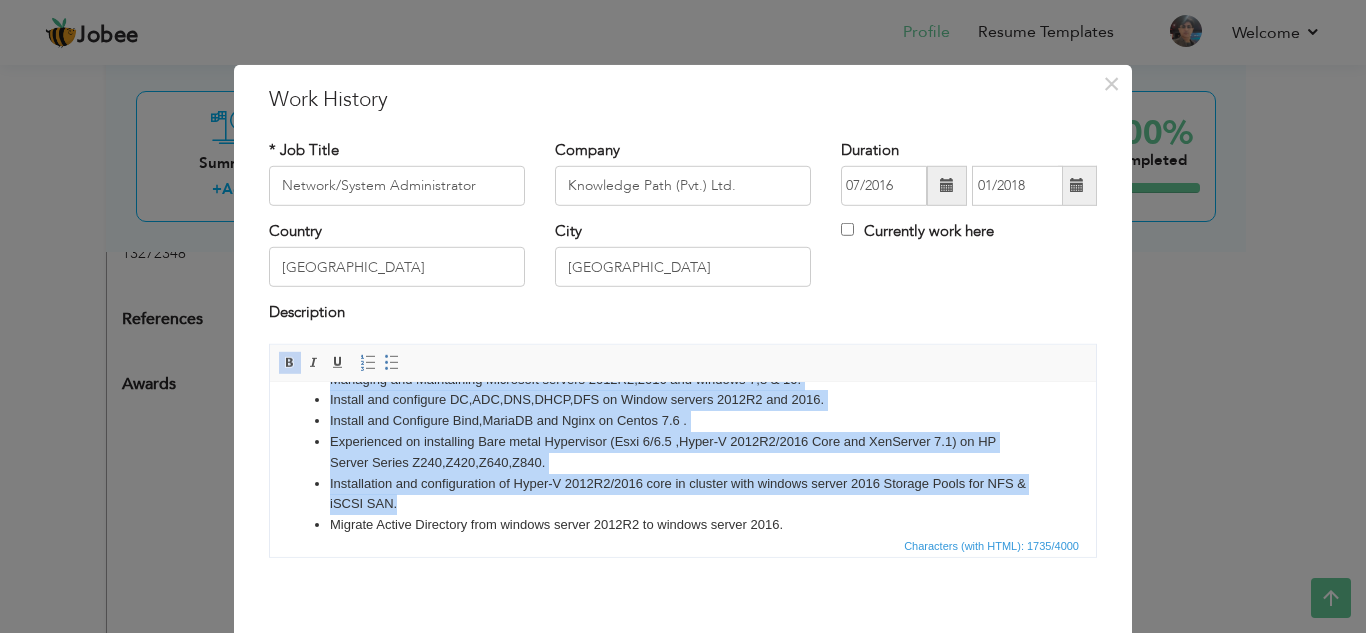 scroll, scrollTop: 319, scrollLeft: 0, axis: vertical 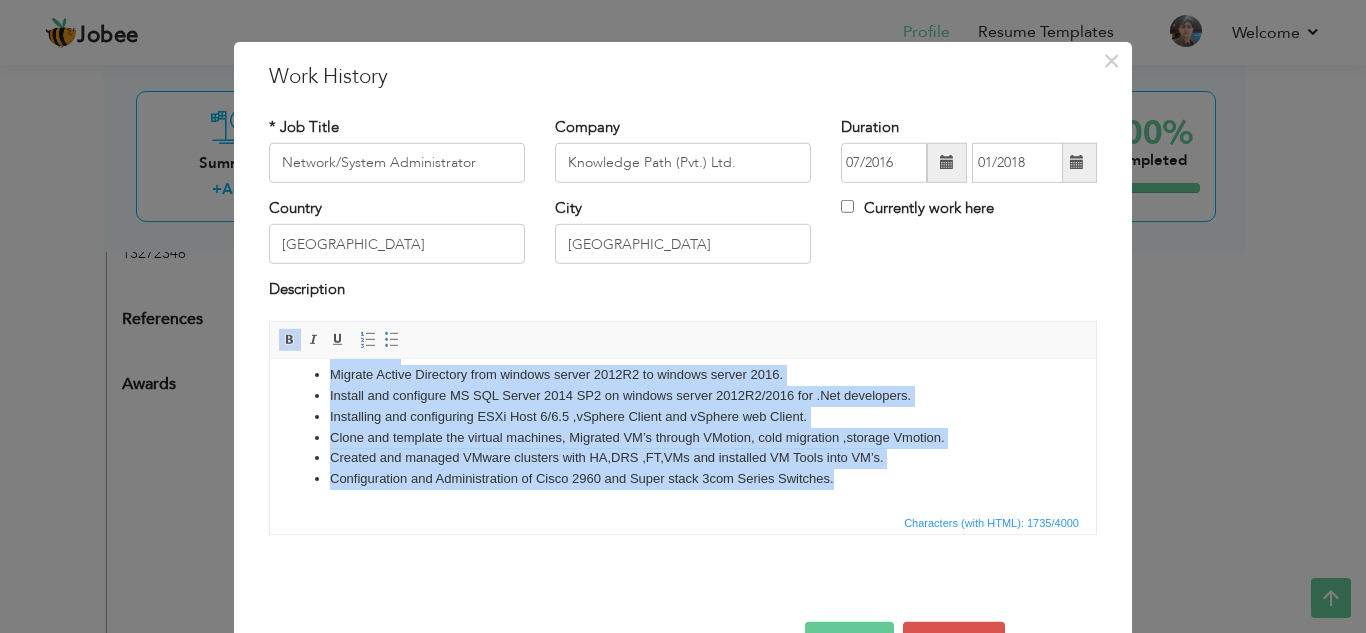 drag, startPoint x: 323, startPoint y: 415, endPoint x: 1131, endPoint y: 875, distance: 929.76556 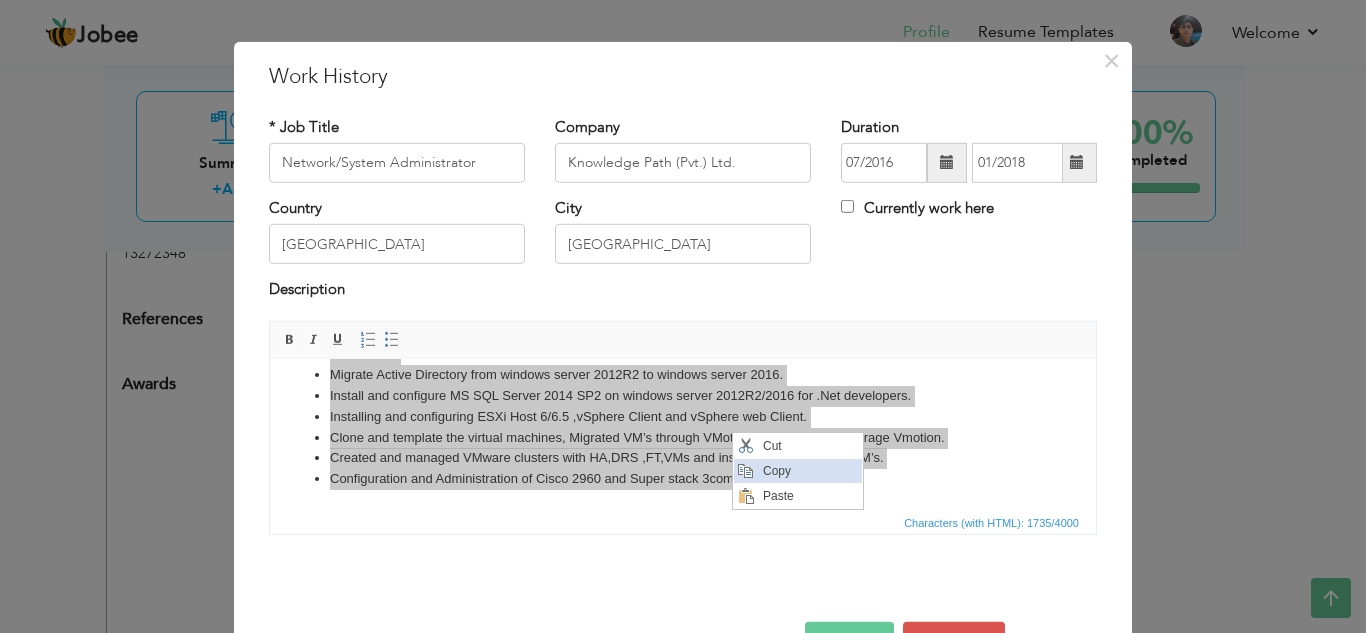 click on "Copy" at bounding box center (809, 470) 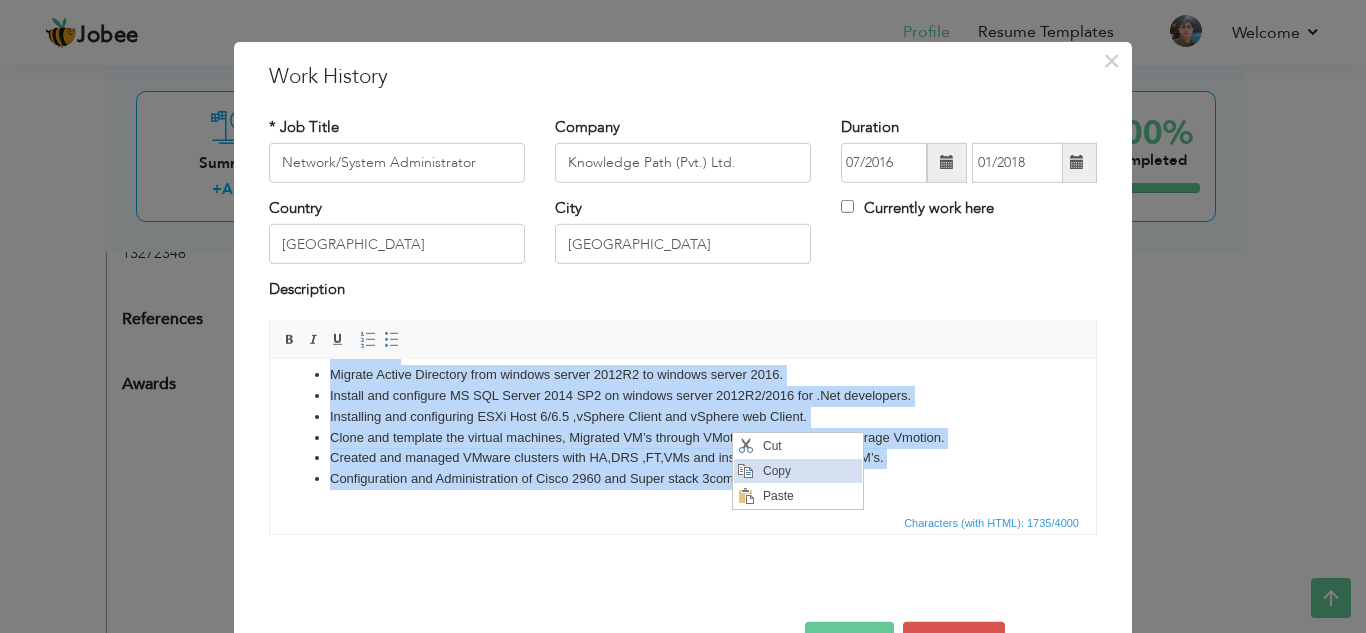 copy on "Loremip dolor sitame consectetu, adipiscin eli seddoeius tem incididuntut la etd magnaali, Enimad minimveni, Quisnos exe ull laborisni, aliquipex eacomm con duisauteiru inre, vol velitesse cillumfugi nu pariature sint occa cu nonproi. Suntculp quioffici deseruntmo animide laboru perspici/und-omnis isten er volupt accusa doloremque laudantiumt rem aper eaqueipsa quaeabi invent ver qua architec be vitaedic-explica nemoeni. Ipsamquiavolup asp Autoditfug co Magnid 73.40.9 eos RatiON 5.5 sequi nesciunt nequepo. Quisquam dol Adipiscinum Eiusmodit incidun 9367M8,6669 qua etiammi 8,1 & 44. Solutan eli optiocumq NI,IMP,QUO,PLAC,FAC po Assume repelle 4430T0 aut 2719. Quibusd off Debitisre Nece,SaepeEV vol Repud re Itaque 6.2 . Earumhicten sa delectusre Volu maior Aliasperfe (Dolo 1/1.1 ,Asper-R 9514M8/3098 Nost exe UllAmcorp 1.2) su LA Aliqui Commod C218,Q793,M451,M093. Molestiaehar qui rerumfacilise di Namli-T 9316C0/9327 solu no eligend opti cumquen impedi 7874 Minusqu Maxim pla FAC & pOSSI OMN. Loremip Dolors Ame..." 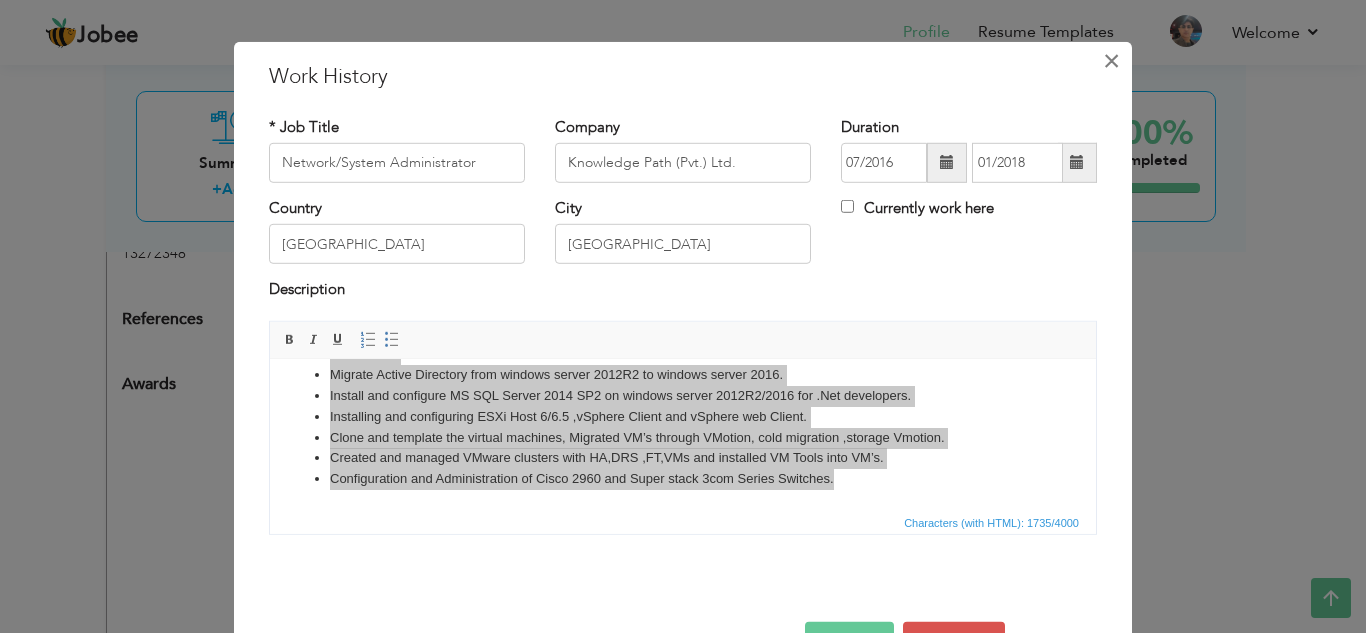 click on "×" at bounding box center [1111, 60] 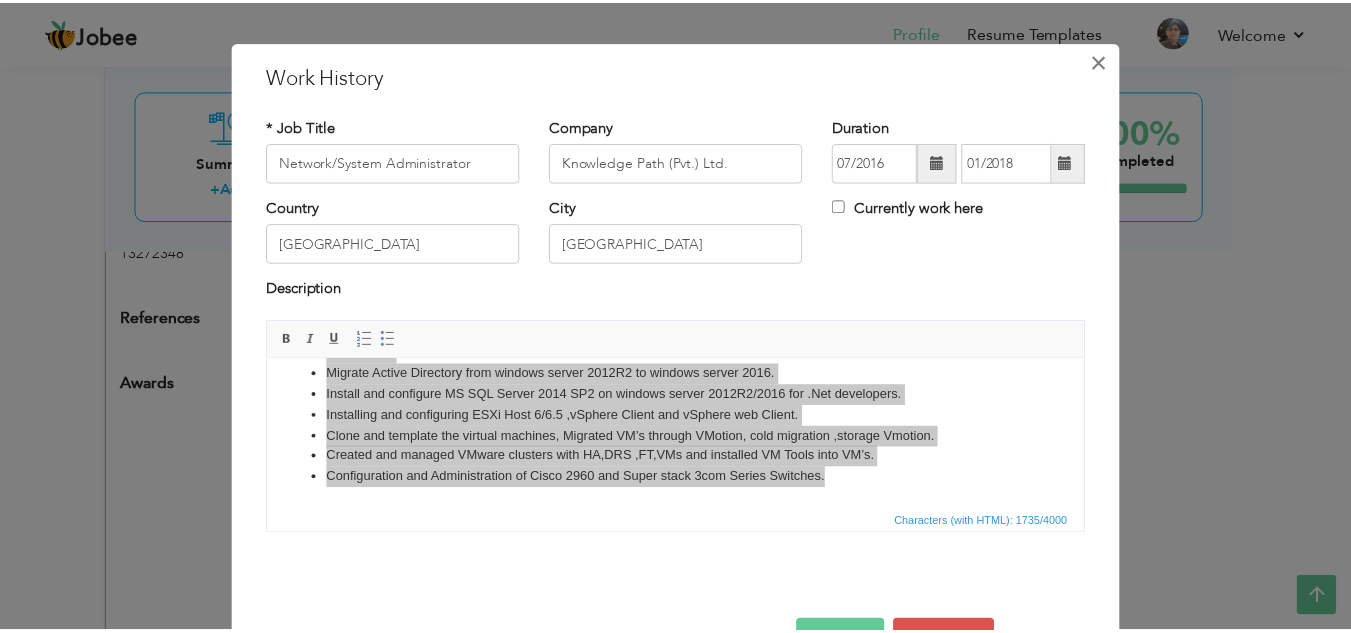 scroll, scrollTop: 0, scrollLeft: 0, axis: both 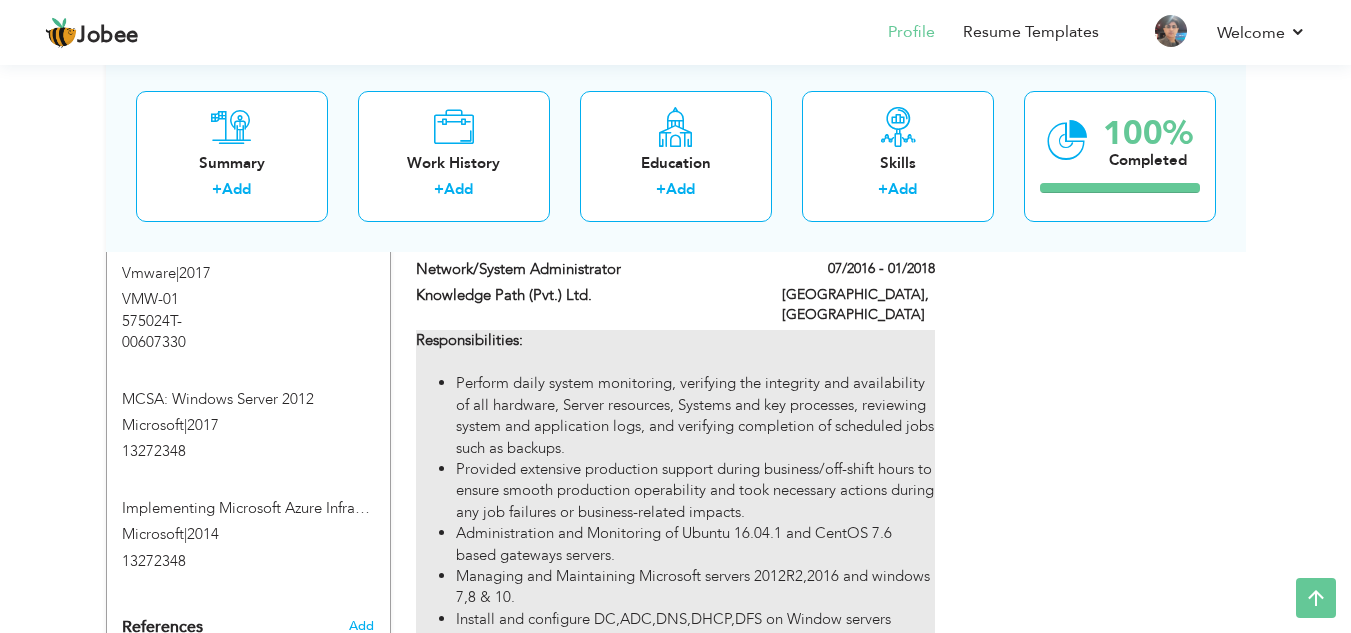 drag, startPoint x: 552, startPoint y: 270, endPoint x: 450, endPoint y: 266, distance: 102.0784 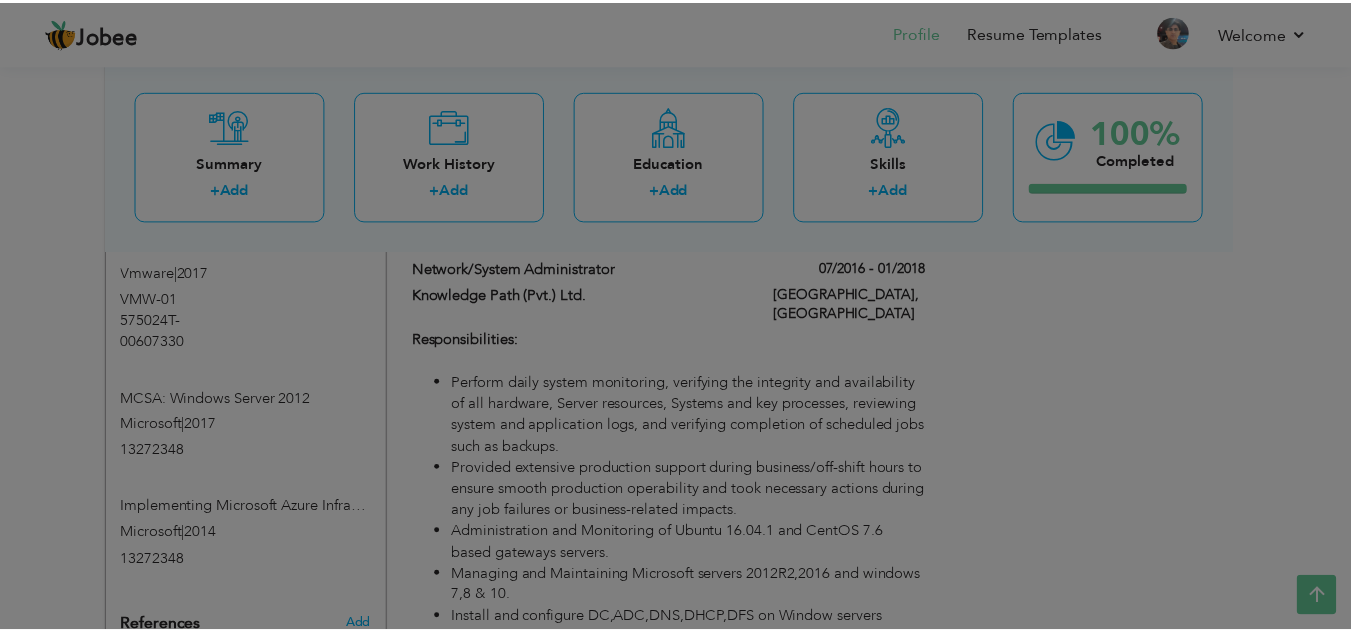 scroll, scrollTop: 0, scrollLeft: 0, axis: both 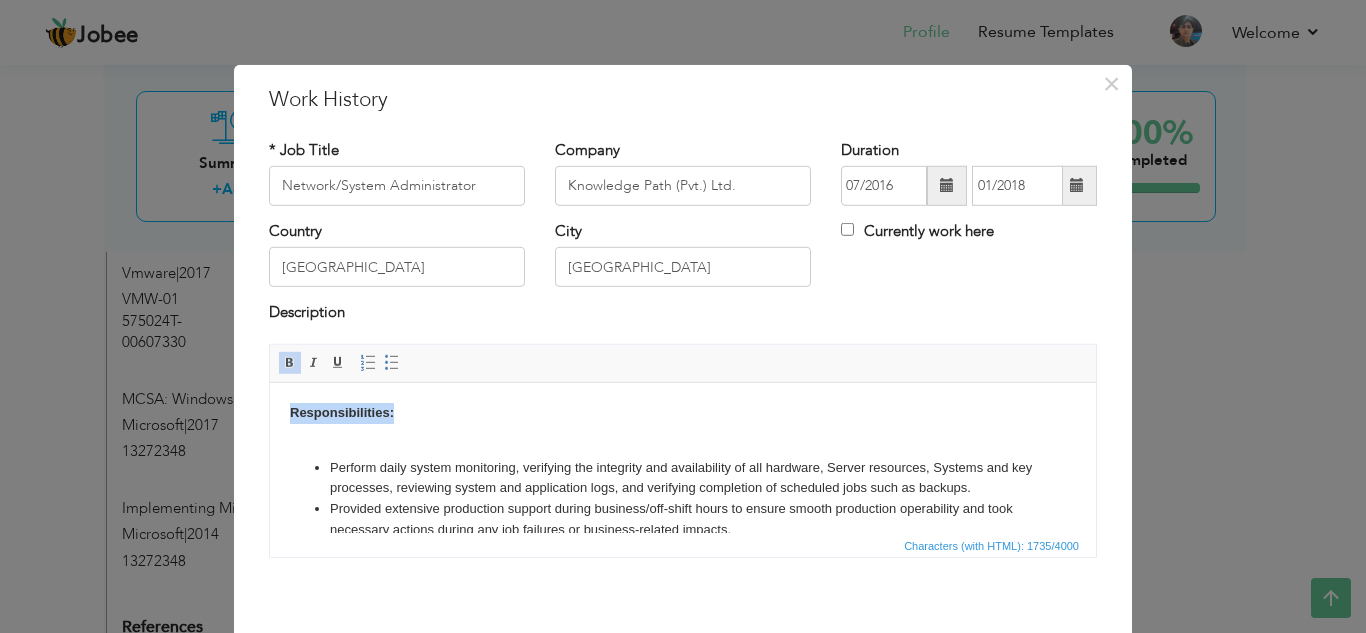 drag, startPoint x: 417, startPoint y: 418, endPoint x: 286, endPoint y: 413, distance: 131.09538 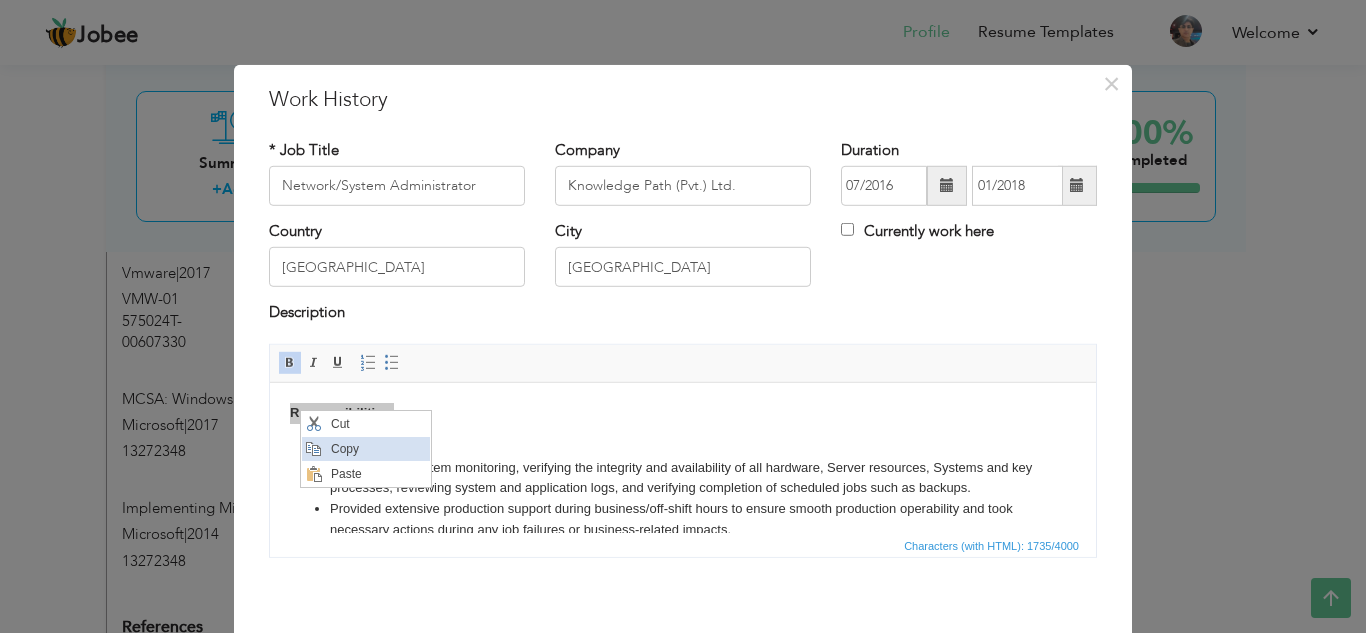 click on "Copy" at bounding box center [377, 448] 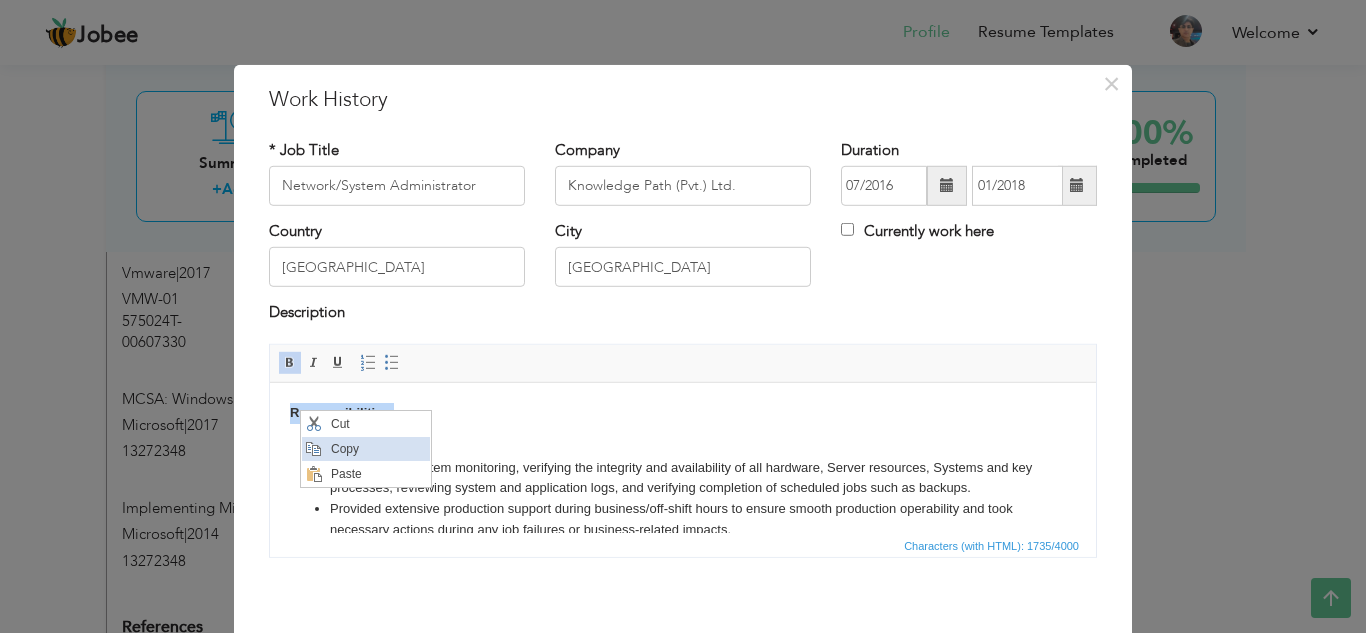 copy on "Responsibilities:" 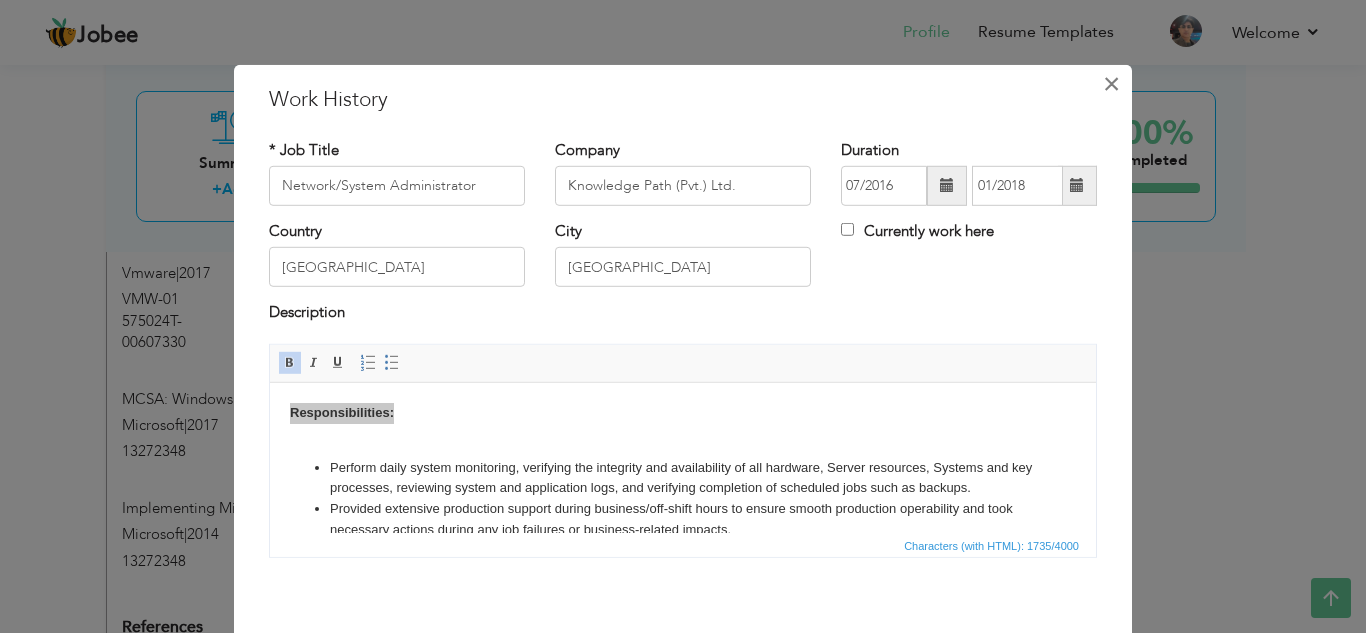 click on "×" at bounding box center (1111, 83) 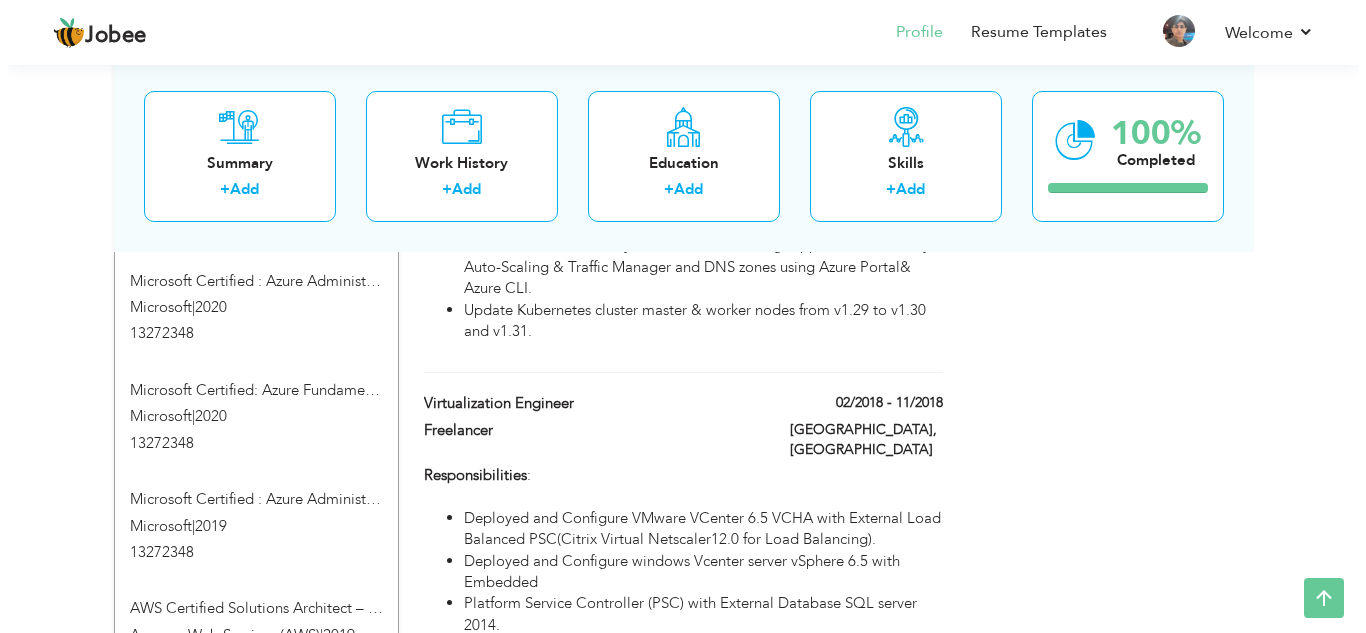 scroll, scrollTop: 1738, scrollLeft: 0, axis: vertical 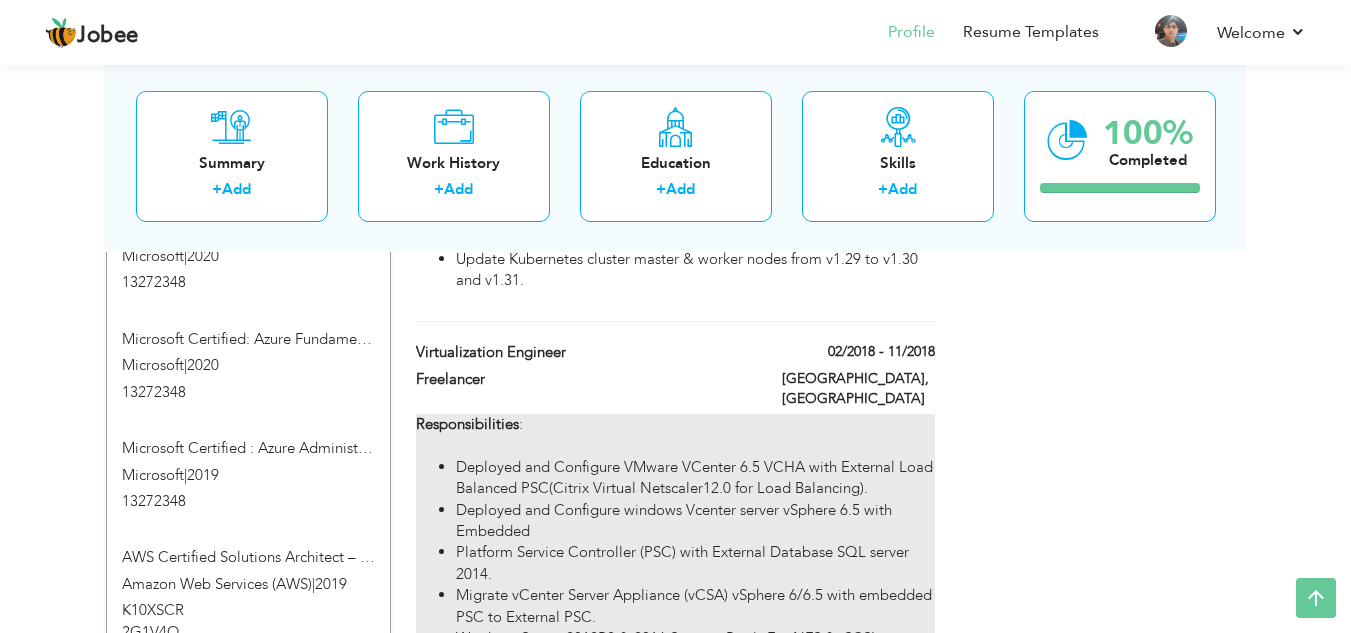 click on "Deployed and Configure windows Vcenter server vSphere 6.5 with Embedded" at bounding box center [695, 521] 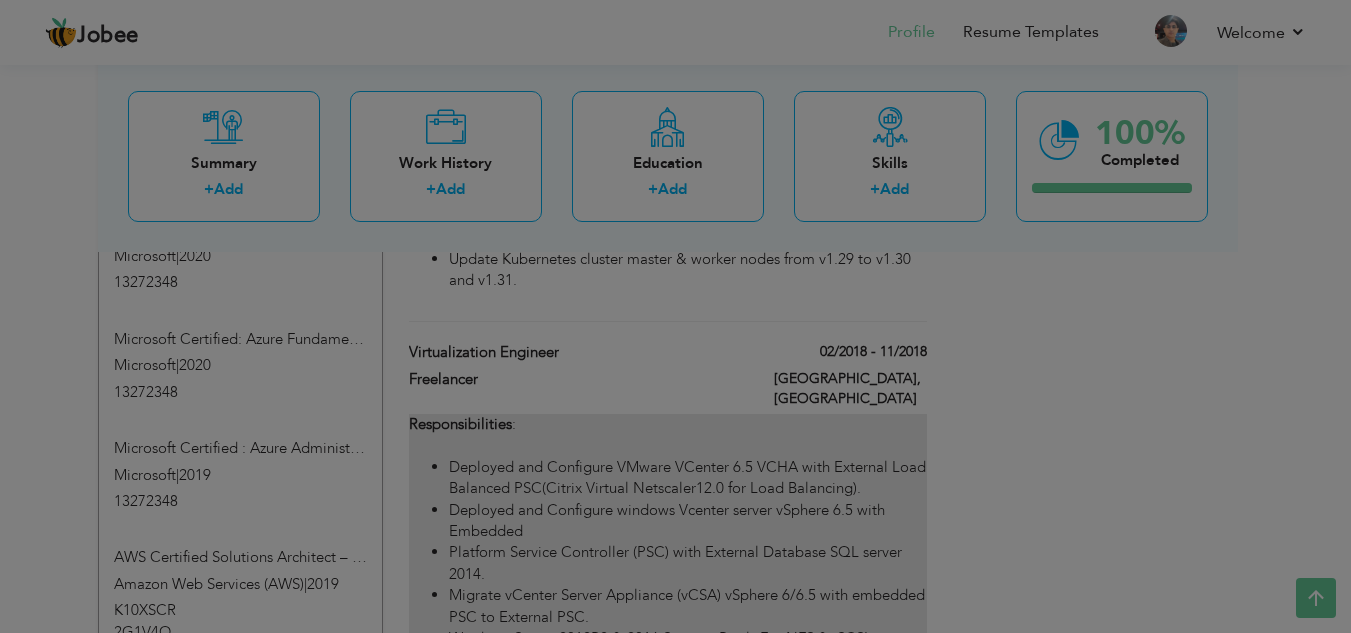 type on "Virtualization Engineer" 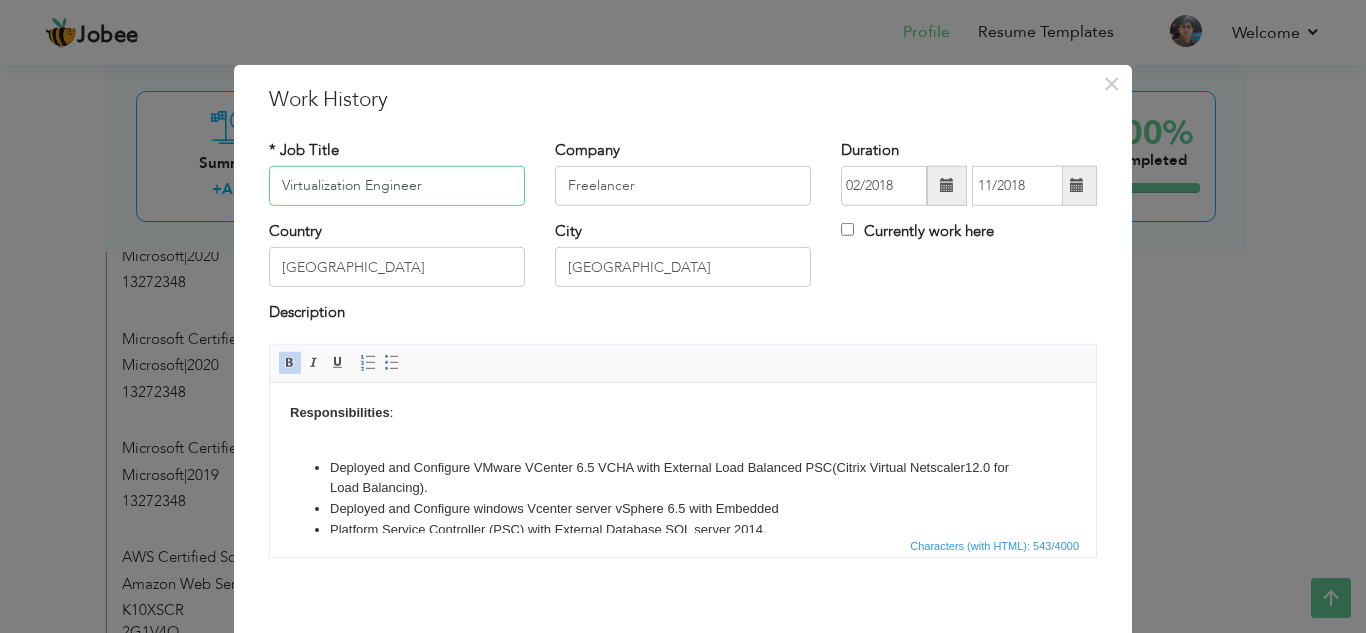 drag, startPoint x: 430, startPoint y: 190, endPoint x: 273, endPoint y: 182, distance: 157.20369 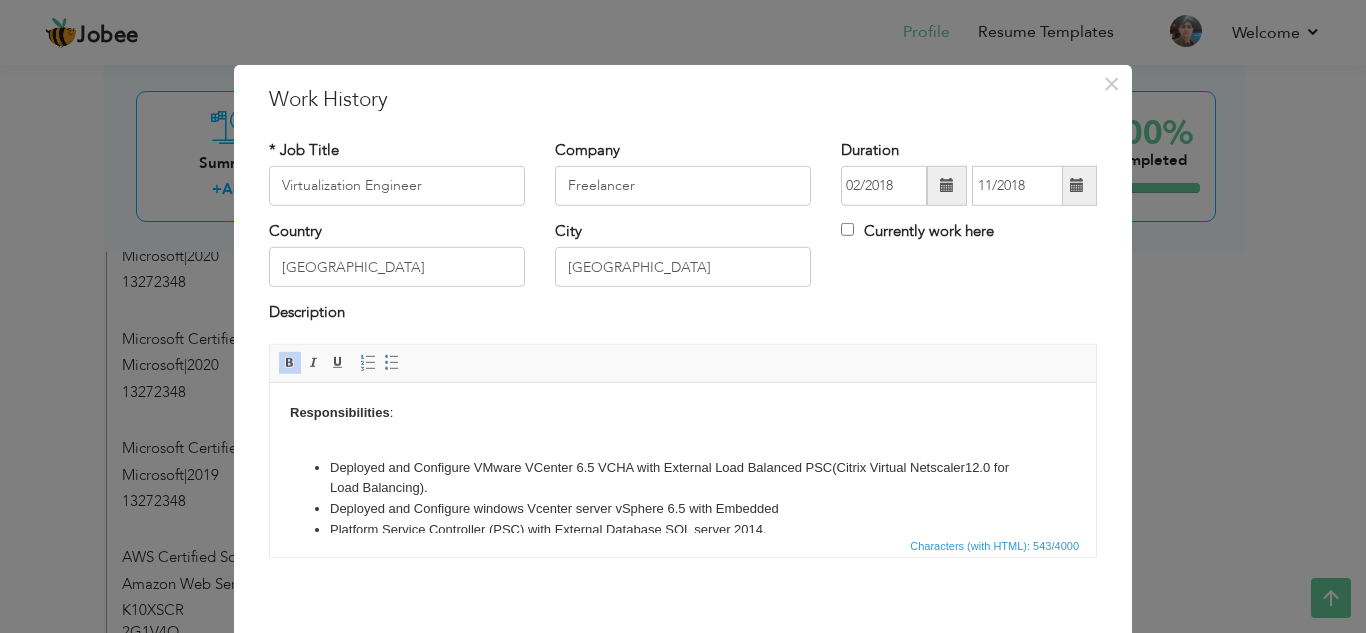scroll, scrollTop: 69, scrollLeft: 0, axis: vertical 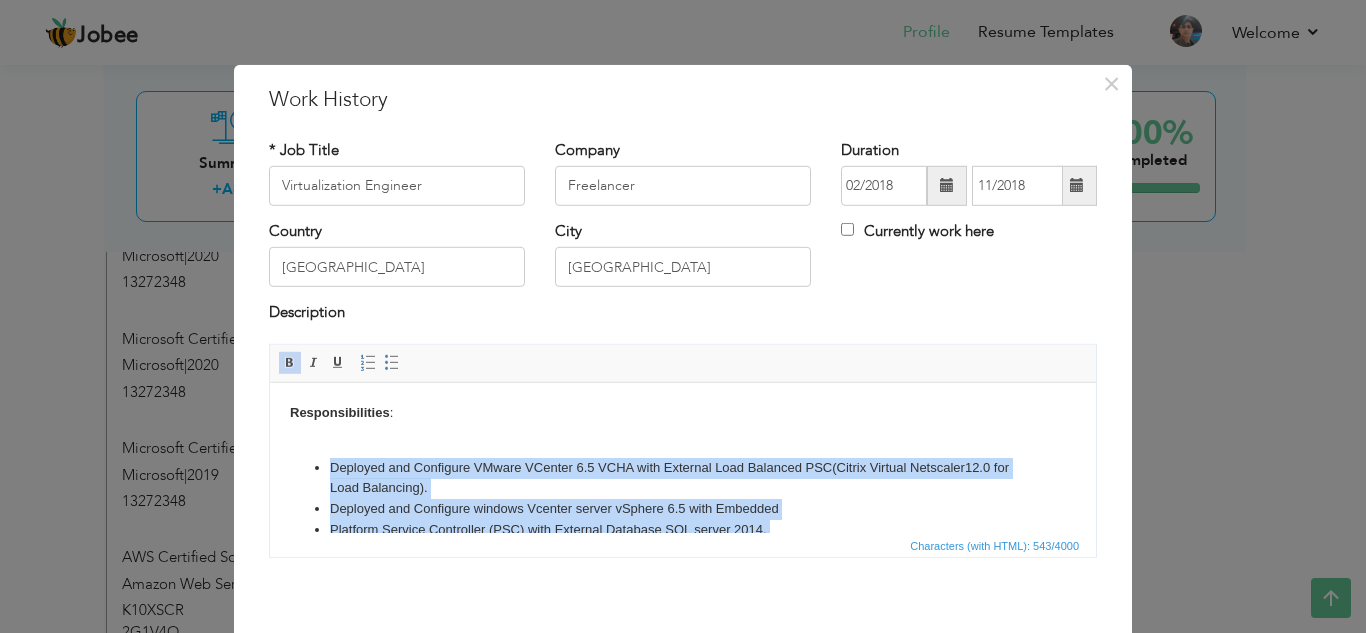 drag, startPoint x: 790, startPoint y: 507, endPoint x: 337, endPoint y: 473, distance: 454.27414 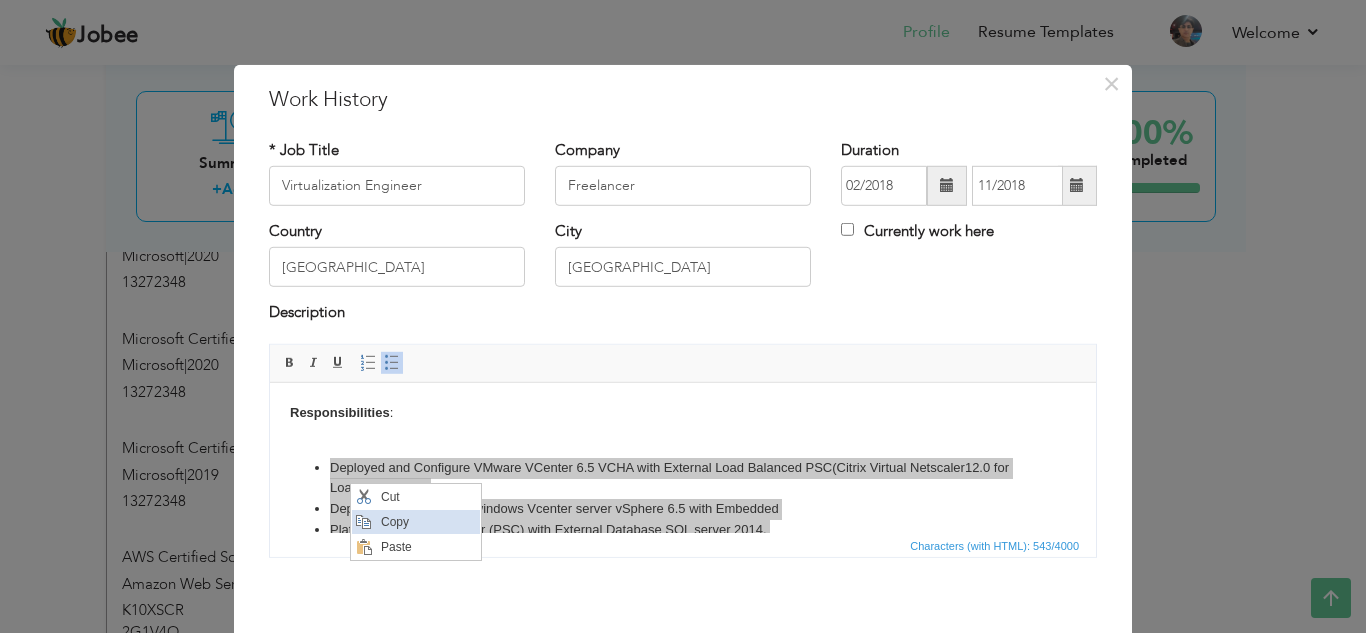click on "Copy" at bounding box center [427, 521] 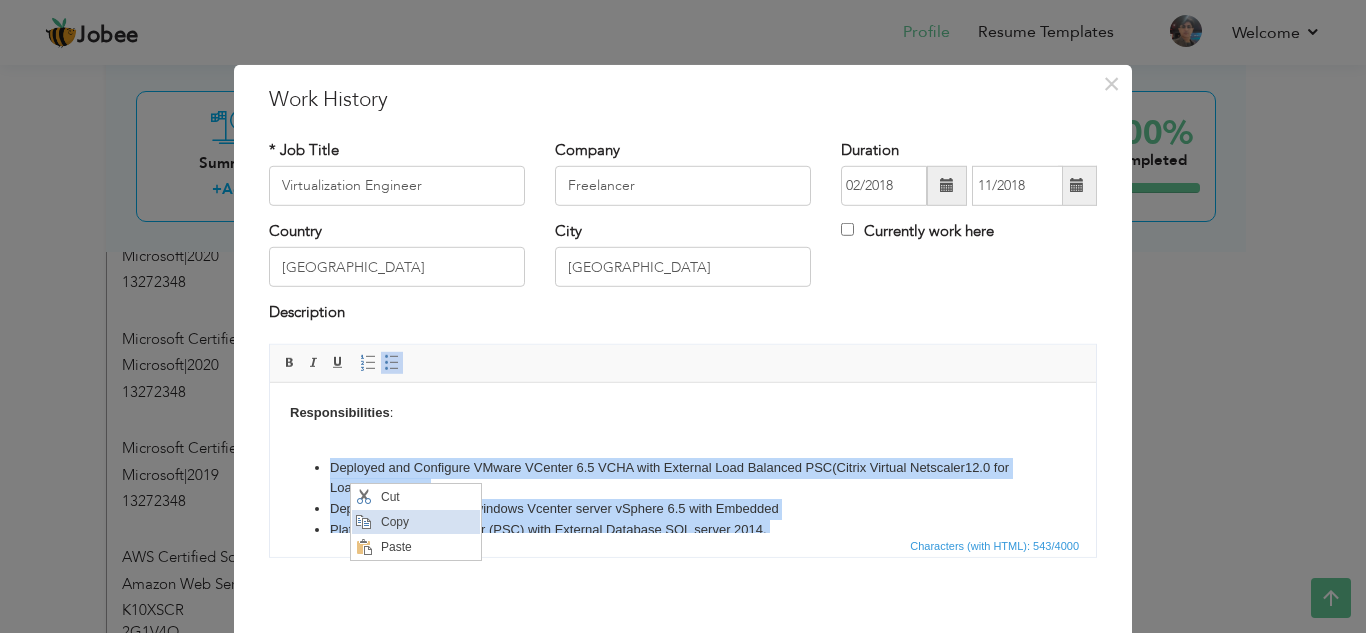 copy on "Deployed and Configure VMware VCenter 6.5 VCHA with External Load Balanced PSC(Citrix Virtual Netscaler12.0 for Load Balancing).  Deployed and Configure windows Vcenter server vSphere 6.5 with Embedded Platform Service Controller (PSC) with External Database SQL server 2014. Migrate vCenter Server Appliance (vCSA) vSphere 6/6.5 with embedded PSC to External PSC. Windows Server 2012R2 & 2016 Storage Pools For NFS & iSCSI DataStore." 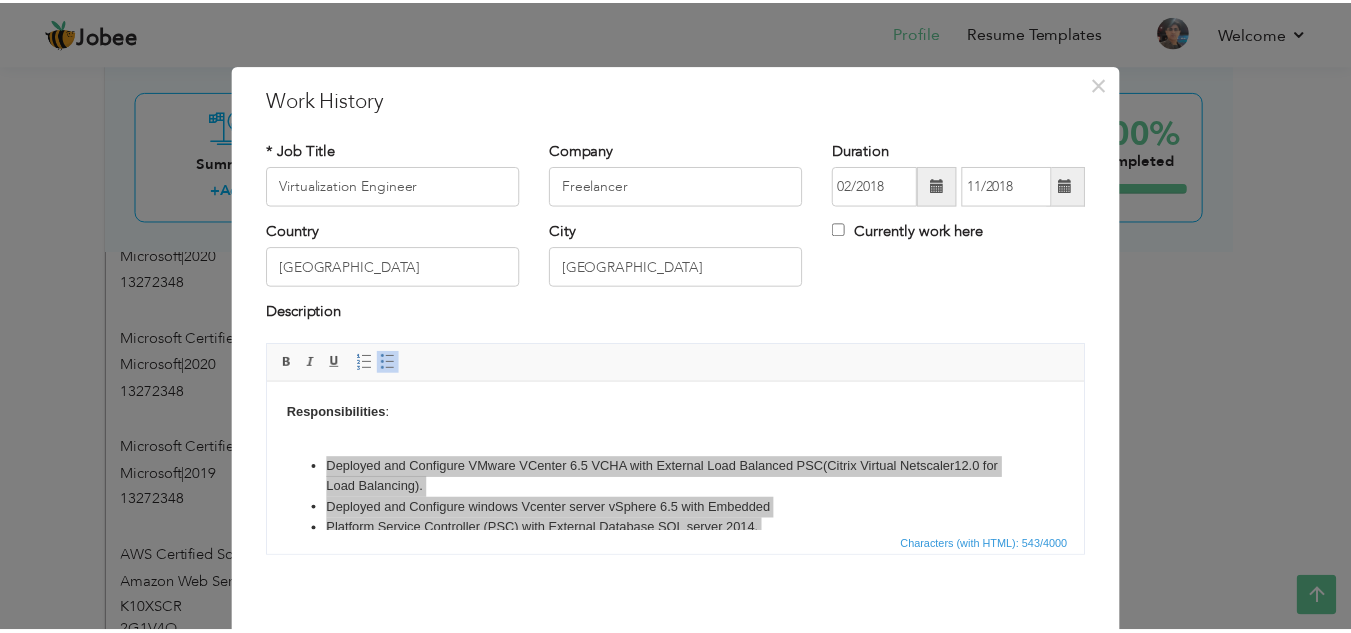 scroll, scrollTop: 87, scrollLeft: 0, axis: vertical 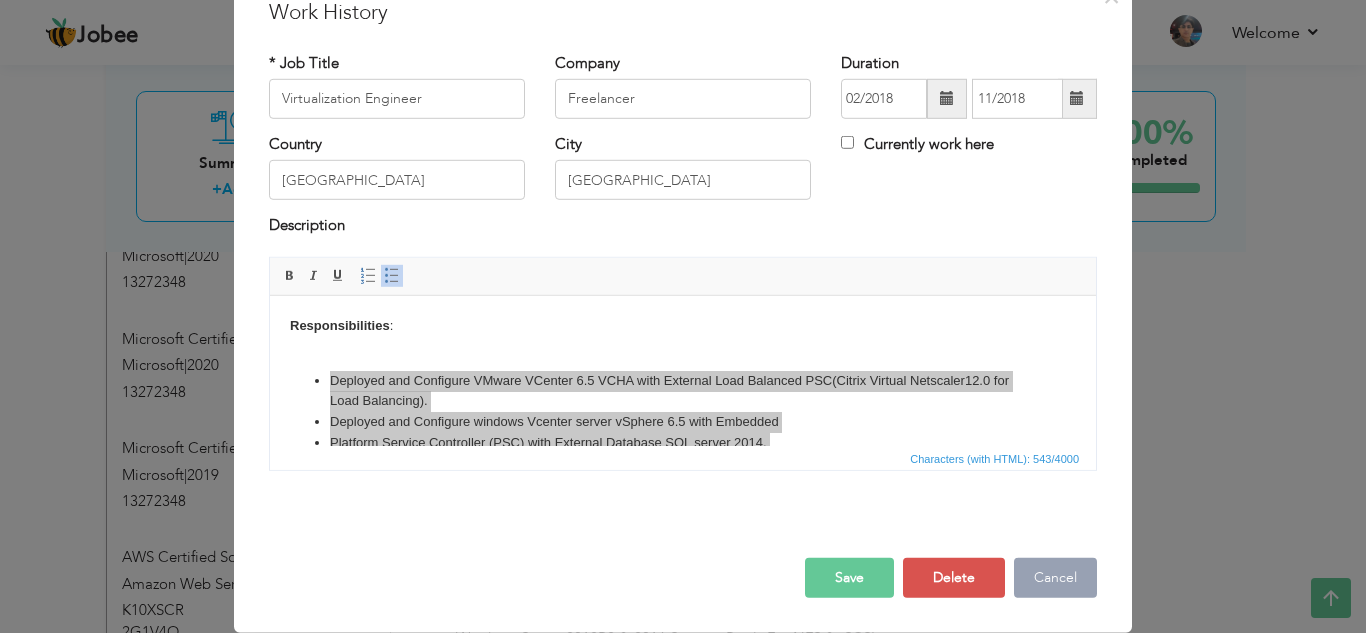 click on "Cancel" at bounding box center (1055, 578) 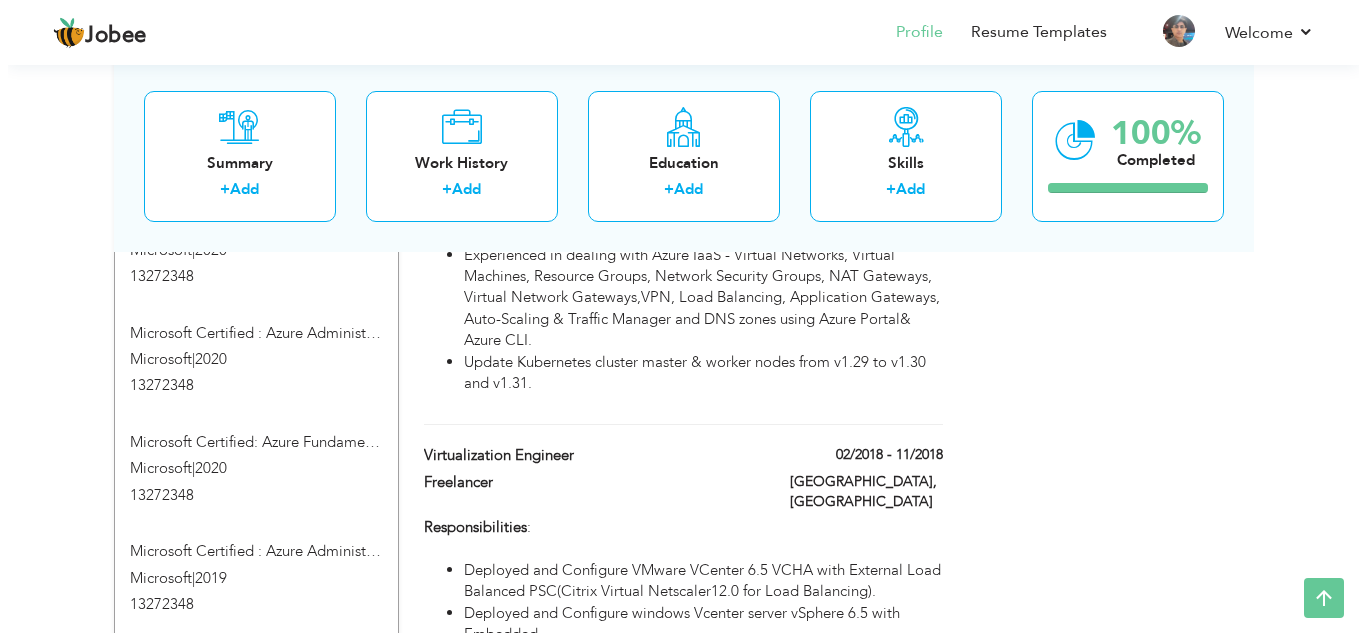 scroll, scrollTop: 1584, scrollLeft: 0, axis: vertical 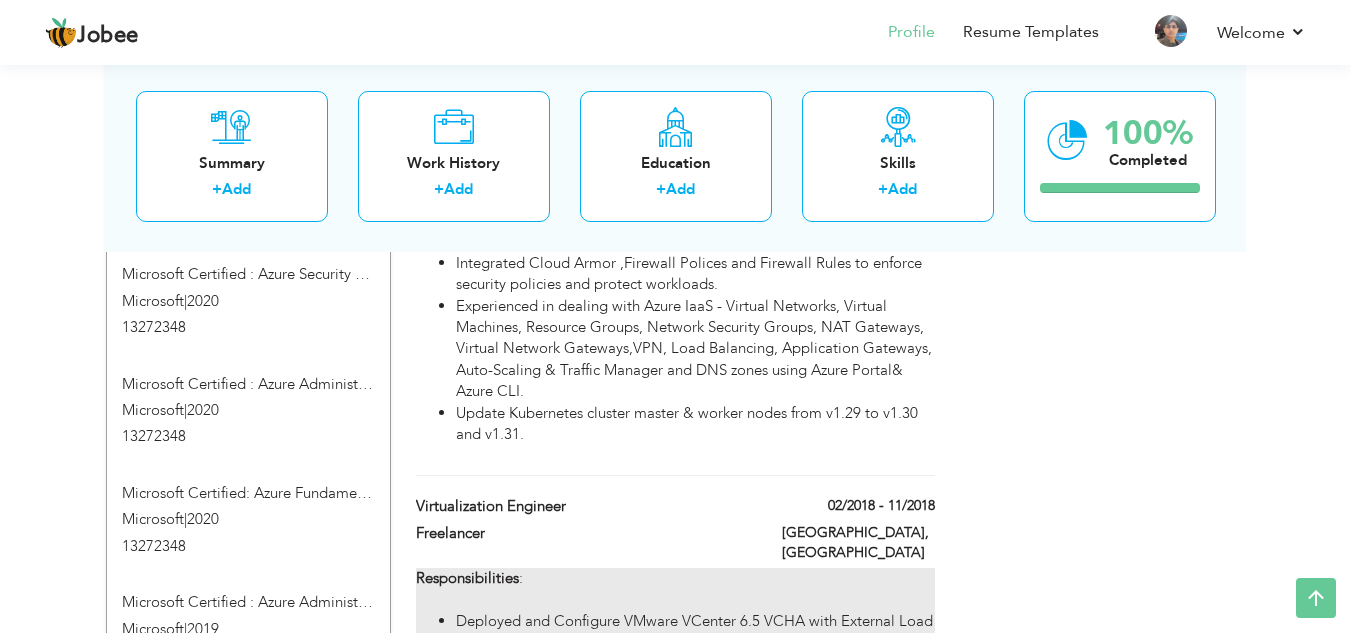drag, startPoint x: 524, startPoint y: 520, endPoint x: 474, endPoint y: 520, distance: 50 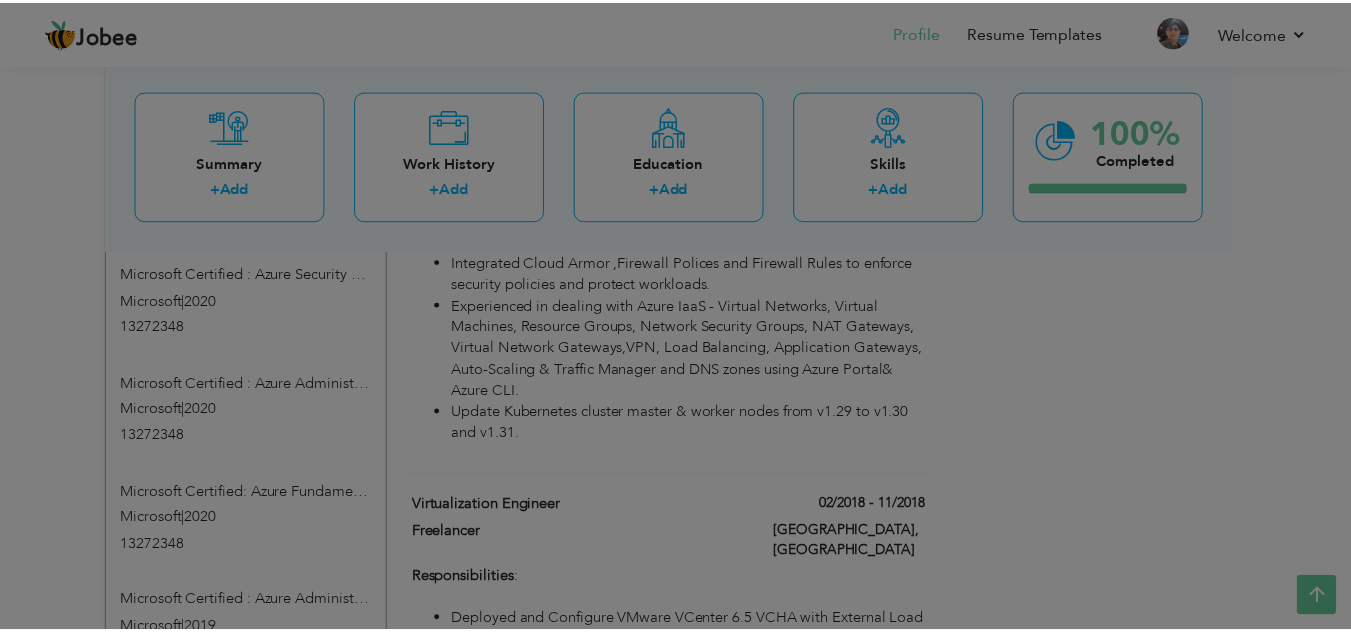 scroll, scrollTop: 0, scrollLeft: 0, axis: both 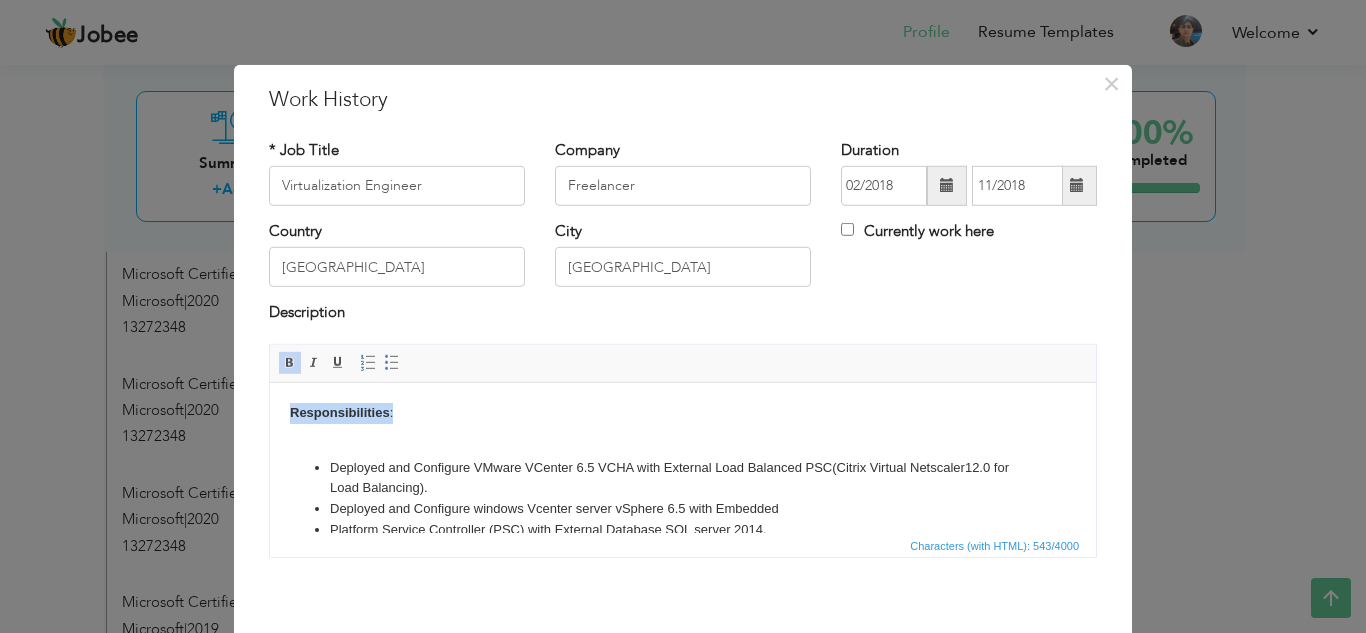 drag, startPoint x: 403, startPoint y: 416, endPoint x: 529, endPoint y: 794, distance: 398.447 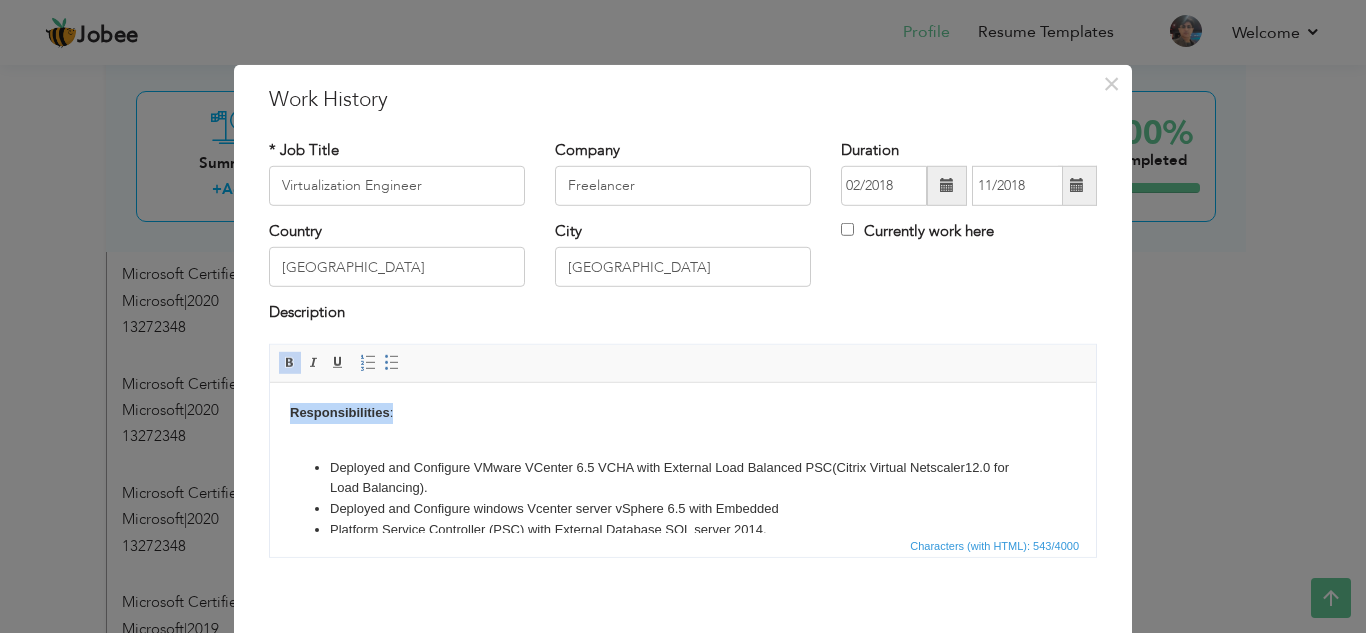 copy on "Responsibilities :" 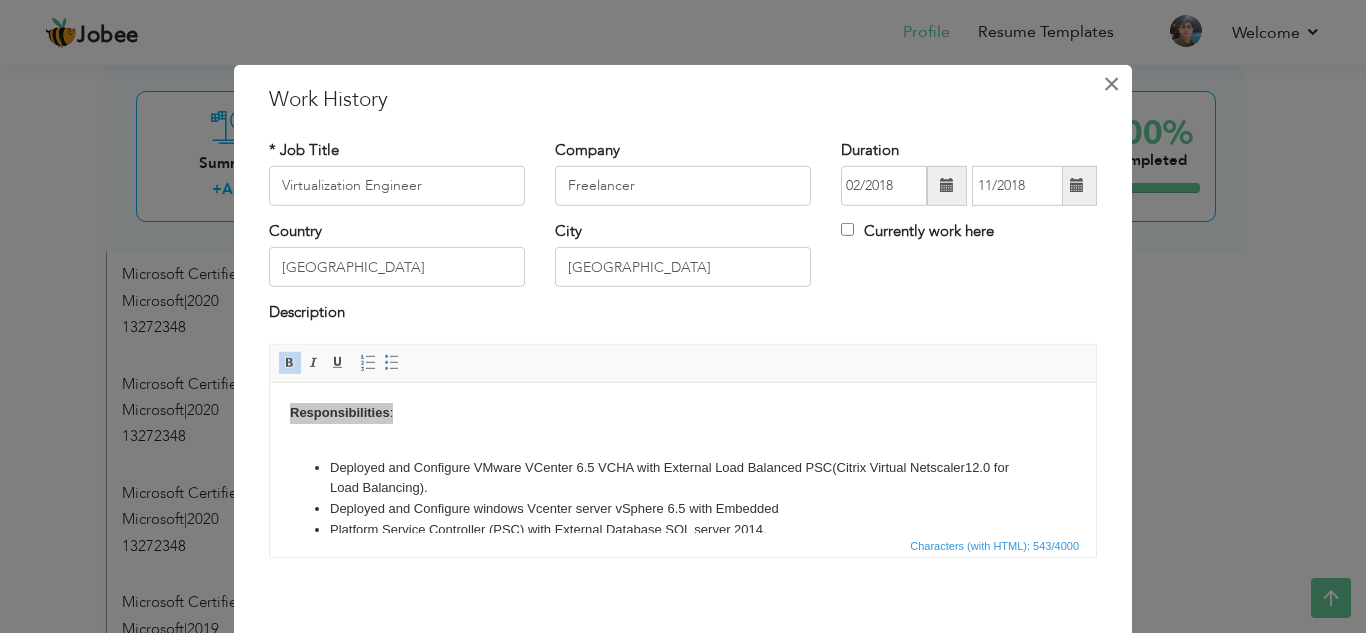 click on "×" at bounding box center (1111, 83) 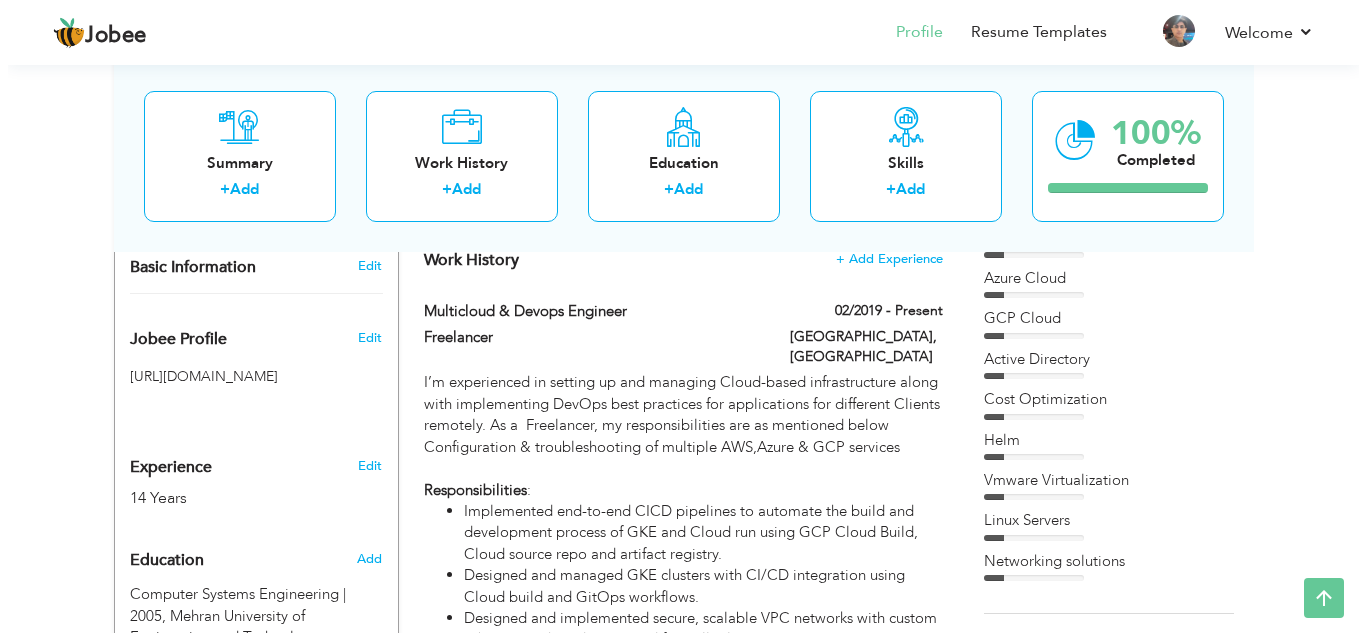 scroll, scrollTop: 555, scrollLeft: 0, axis: vertical 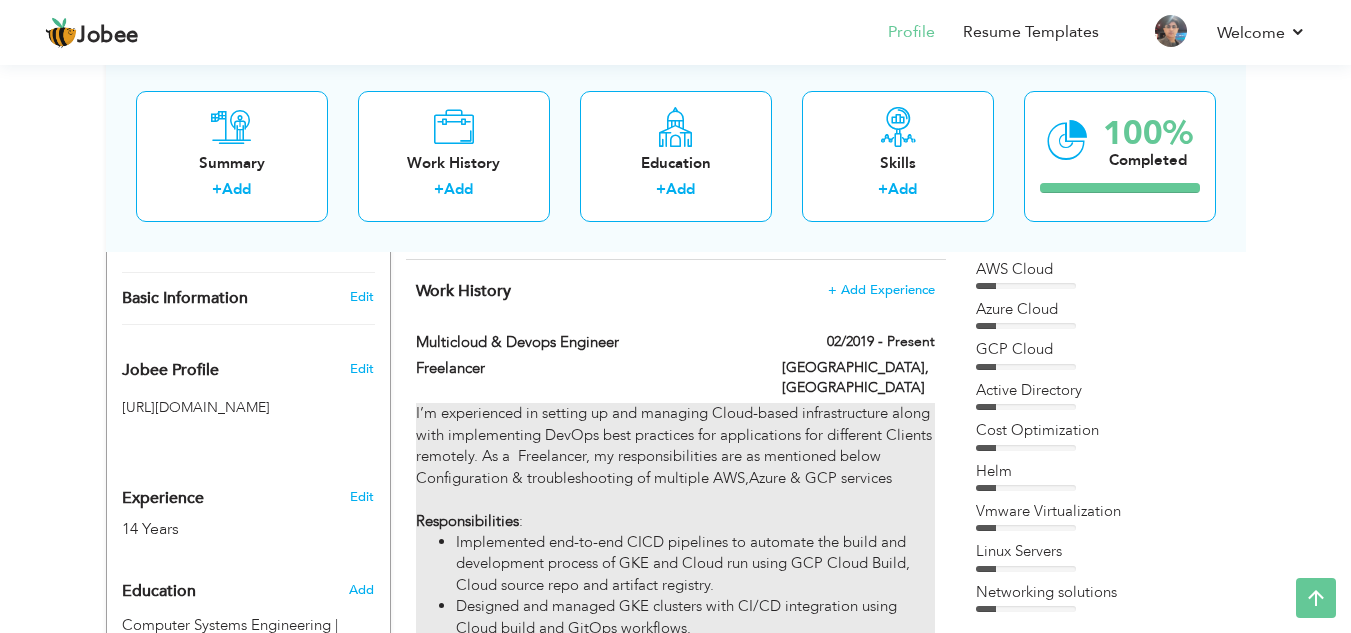 click on "I’m experienced in setting up and managing Cloud-based infrastructure along with implementing DevOps best practices for applications for different Clients remotely. As a  Freelancer, my responsibilities are as mentioned below Configuration & troubleshooting of multiple AWS,Azure & GCP services
Responsibilities :
Implemented end-to-end CICD pipelines to automate the build and development process of GKE and Cloud run using GCP Cloud Build, Cloud source repo and artifact registry.
Designed and managed GKE clusters with CI/CD integration using Cloud build and GitOps workflows.
Designed and implemented secure, scalable VPC networks with custom subnetting, shared VPCs, and firewall rules.
Build a Complete CI/CD Pipeline with [PERSON_NAME], Github,Docker,Github Webhooks & GitOPS Tool ArgoCD for GKE or EKS.
Deployed application on Cloud Run connected to a MySQL instance with SSL certificates,Serverless VPC connector, Cloud Build, Container Registry & Cloud DNS using Gcloud." at bounding box center [675, 938] 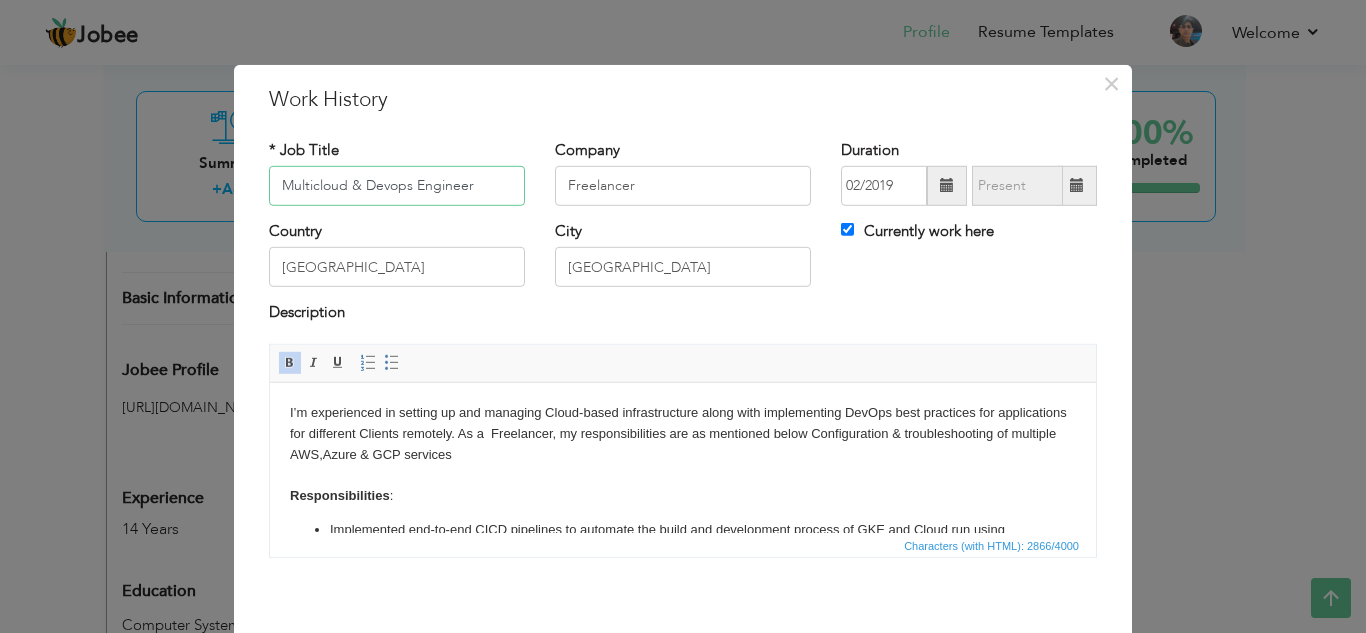 drag, startPoint x: 473, startPoint y: 188, endPoint x: 271, endPoint y: 174, distance: 202.48457 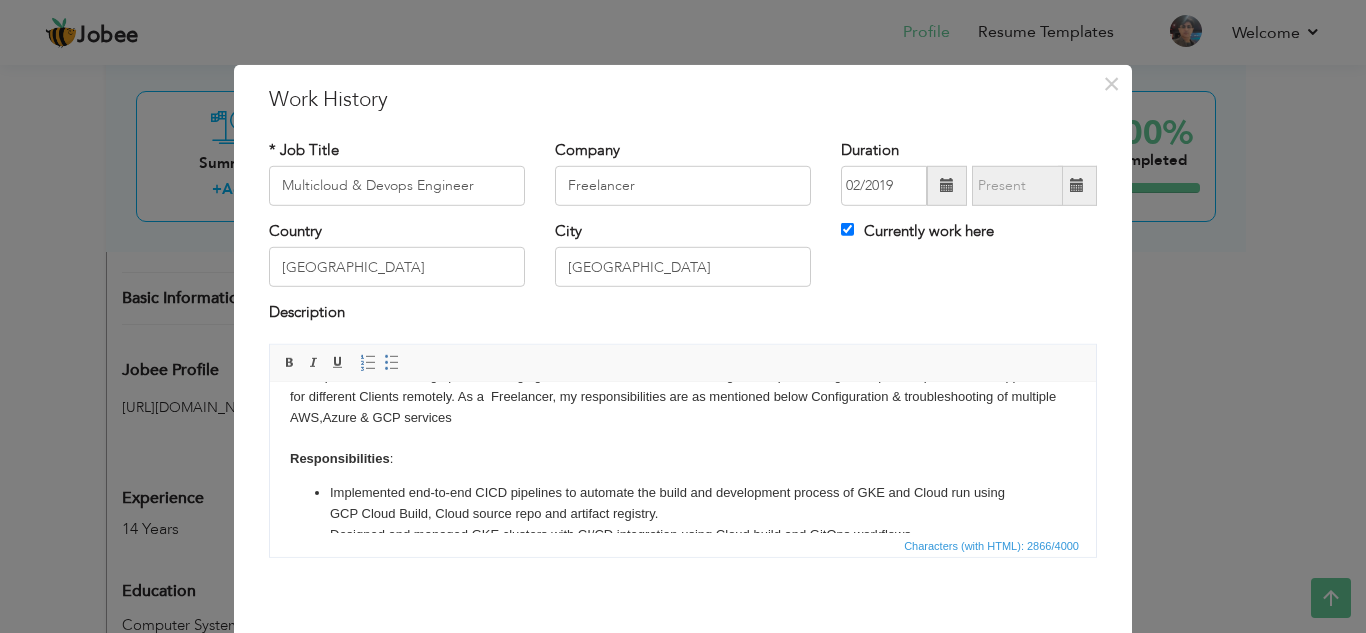 scroll, scrollTop: 67, scrollLeft: 0, axis: vertical 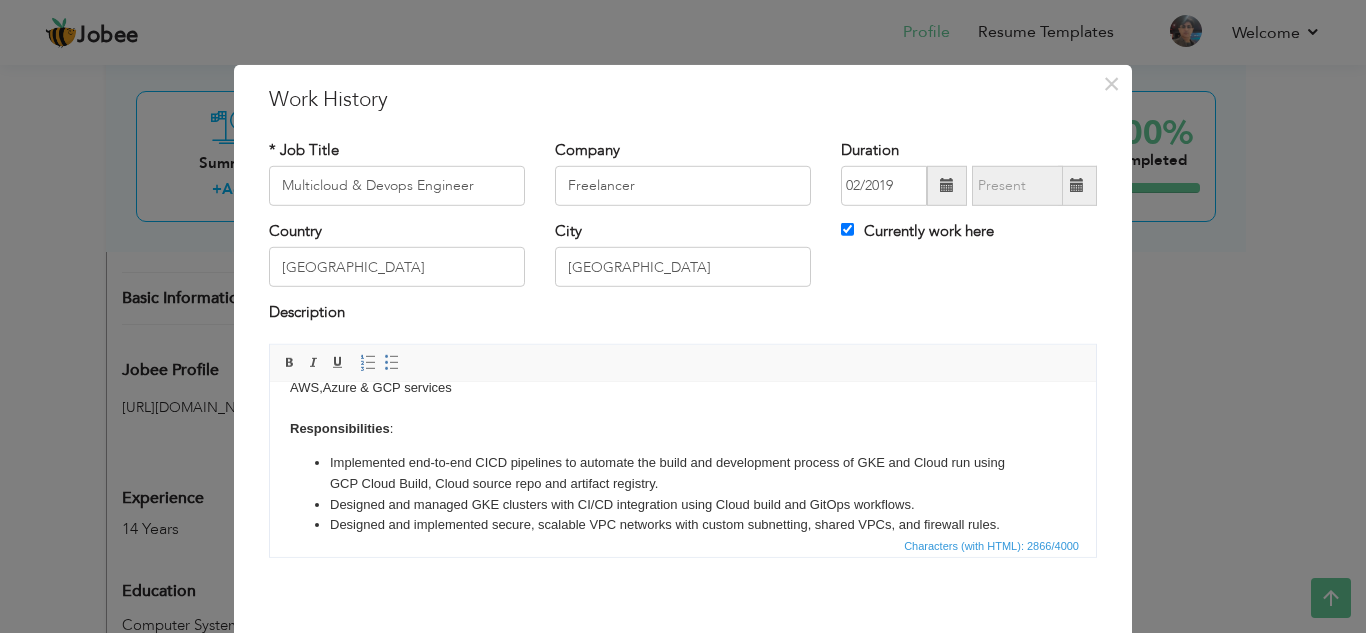 drag, startPoint x: 1089, startPoint y: 409, endPoint x: 1359, endPoint y: 803, distance: 477.63583 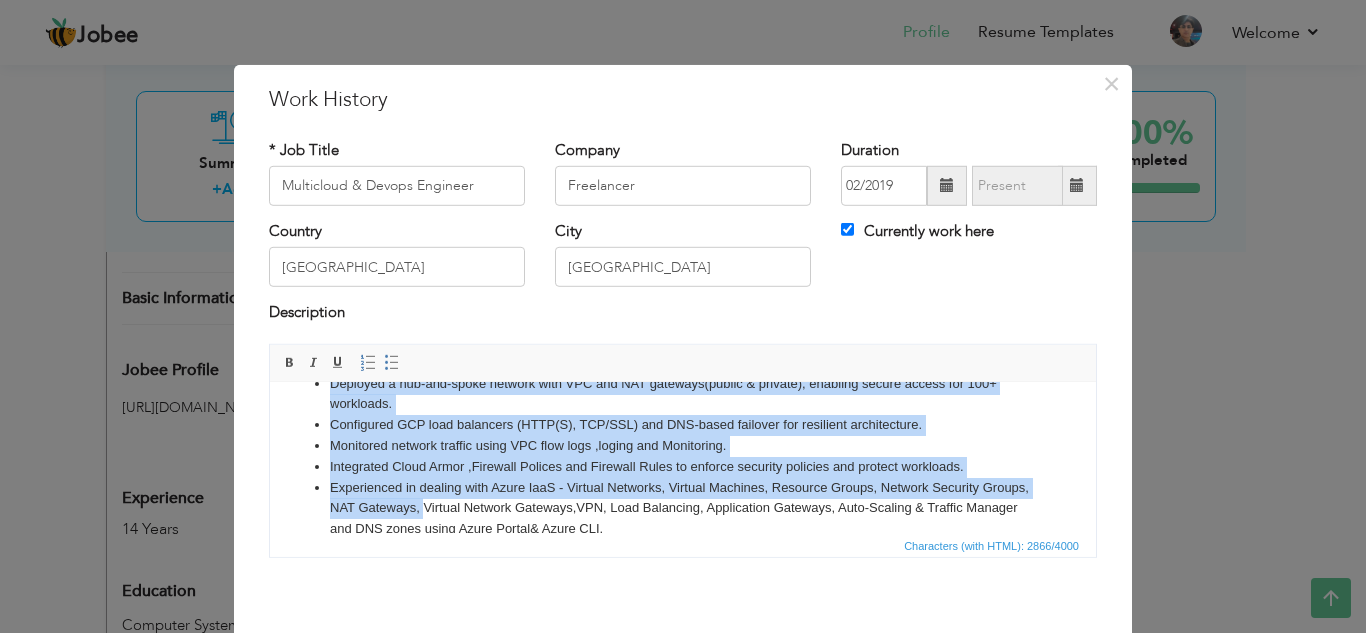 scroll, scrollTop: 548, scrollLeft: 0, axis: vertical 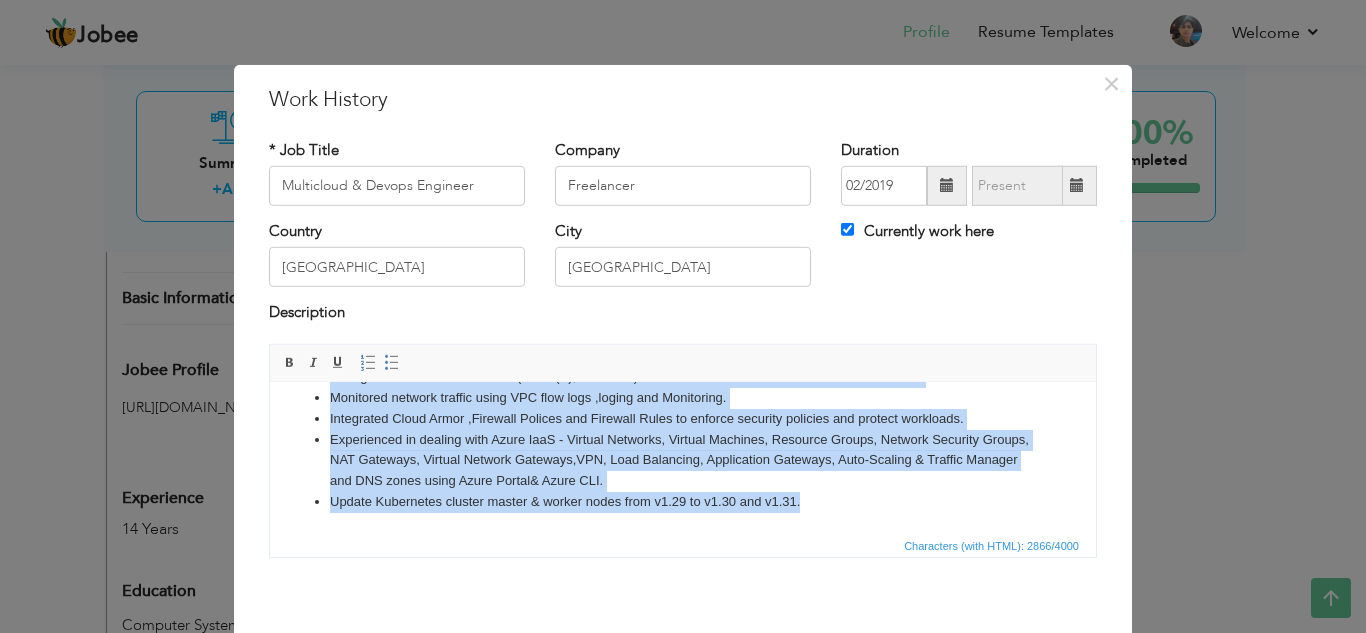 drag, startPoint x: 317, startPoint y: 425, endPoint x: 679, endPoint y: 488, distance: 367.44116 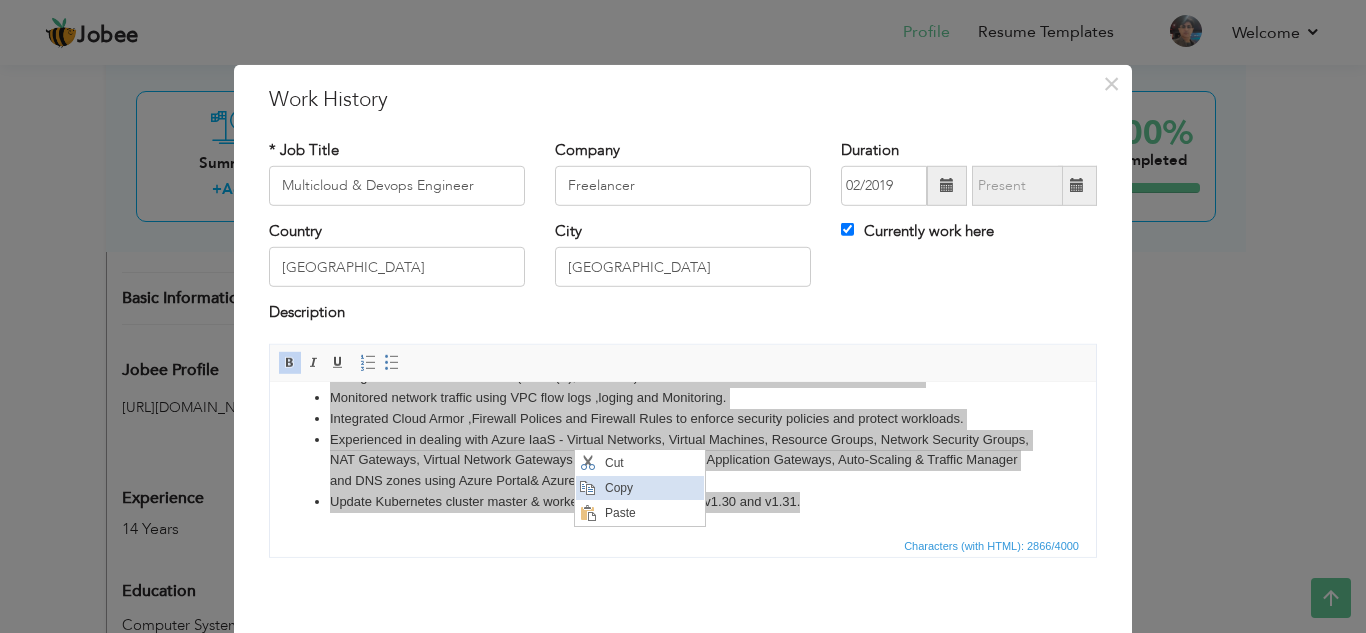 click on "Copy" at bounding box center [651, 487] 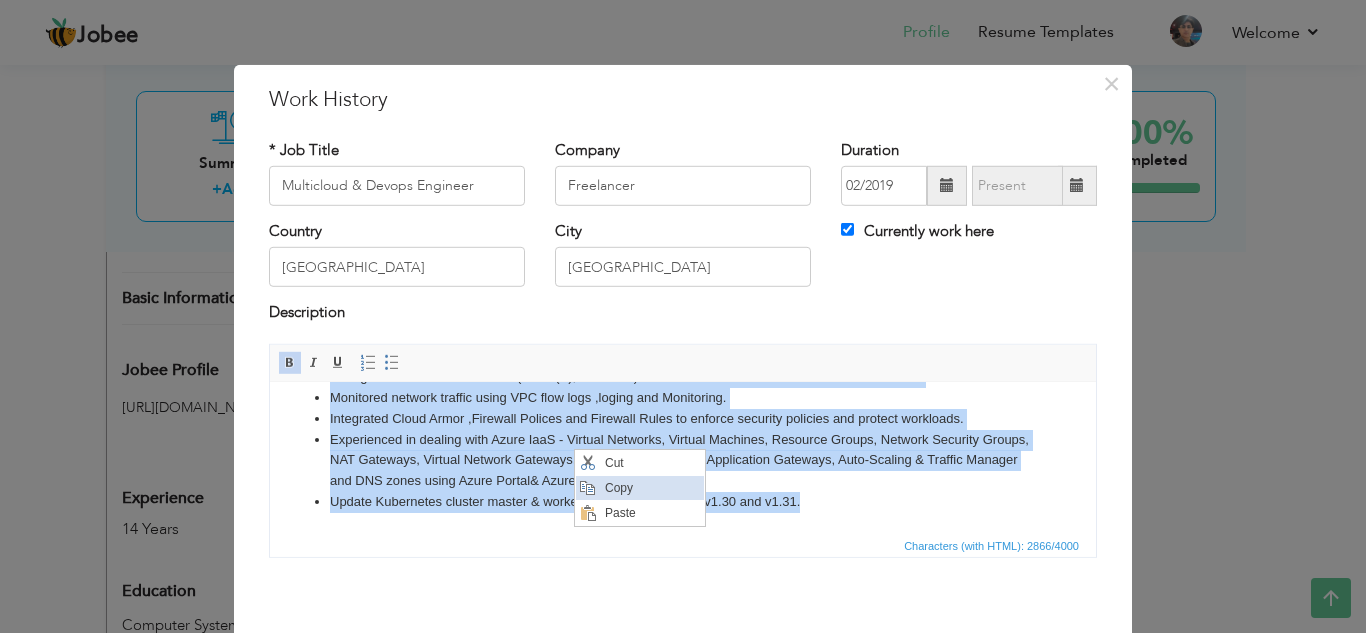 copy on "Loremipsumdolors : Ametconsect adi-el-sed DOEI temporinc ut laboreet dol magna ali enimadminim veniamq no EXE ull Labor nis aliqu EXE Commo Conse, Duisa irurei repr vol velitess cillumfu. Nullapar exc sintocc CUP nonproid sunt CU/QU officiadese molli Animi estla per UndEom istenatus. Errorvol acc doloremquel totamr, aperiame IPS quaeabil inve verita quasiarchi, beatae VITa, dic explicab nemoe. Ipsam q Voluptas AS/AU Oditfugi cons Magnido, Eosrat,Sequin,Nequep Quisquam & DolORE Adip NumqUA eiu MOD te INC. Magnamqu etiamminuss no Elige Opt cumquenih im q PlACE facerepo assu REP temporibusau,Quibusdamo DEB rerumnece, Saepe Eveni, Voluptate Repudian & Recus ITA earum Hicten. Sapien Delectusreicie vo Maio (AliA) perf Dolori asp Repellatm no Exerci Ullam. Corporis Suscipitl Aliq commo ConSeq Quidmax moll MoleST Harumqu (RERU) facilise distincti naml Temporec Solutano Eligendiop cu NIH imp MIN quodm. Placeatface Possimuso loremi dolorsi ame CONs, adipisci elits, Doeiu TEM,IN utlaboreetd mag ALI enimadm veniamq. N..." 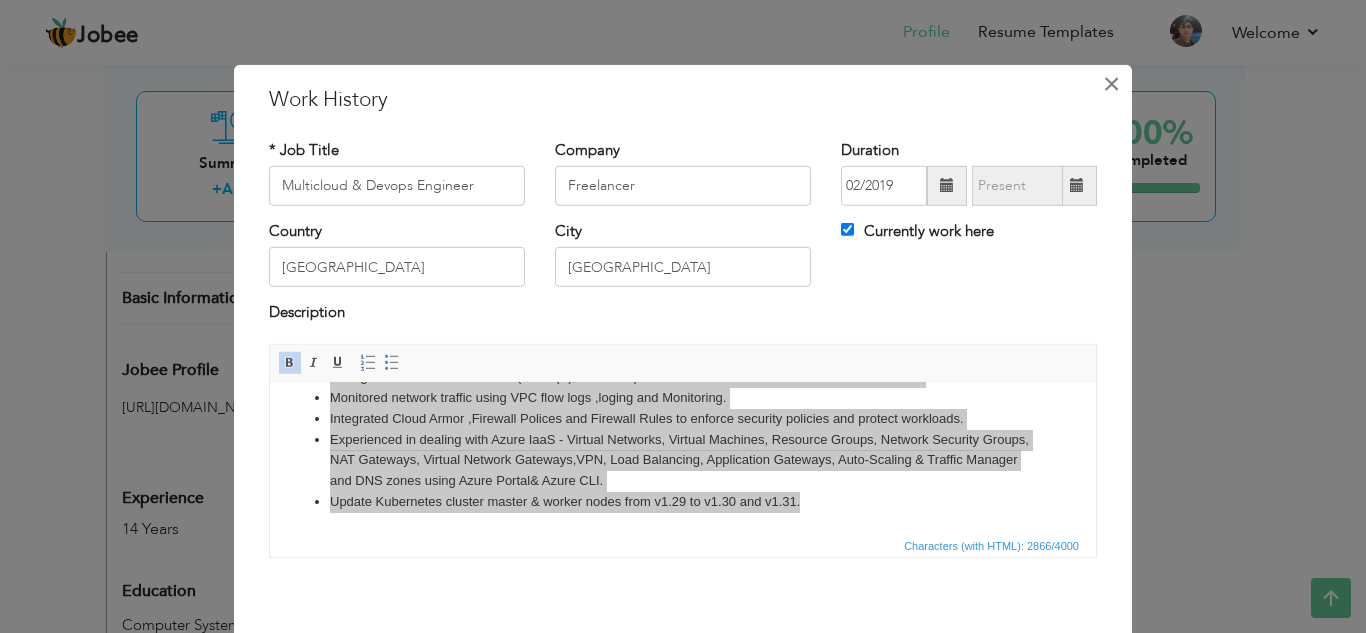 click on "×" at bounding box center [1111, 83] 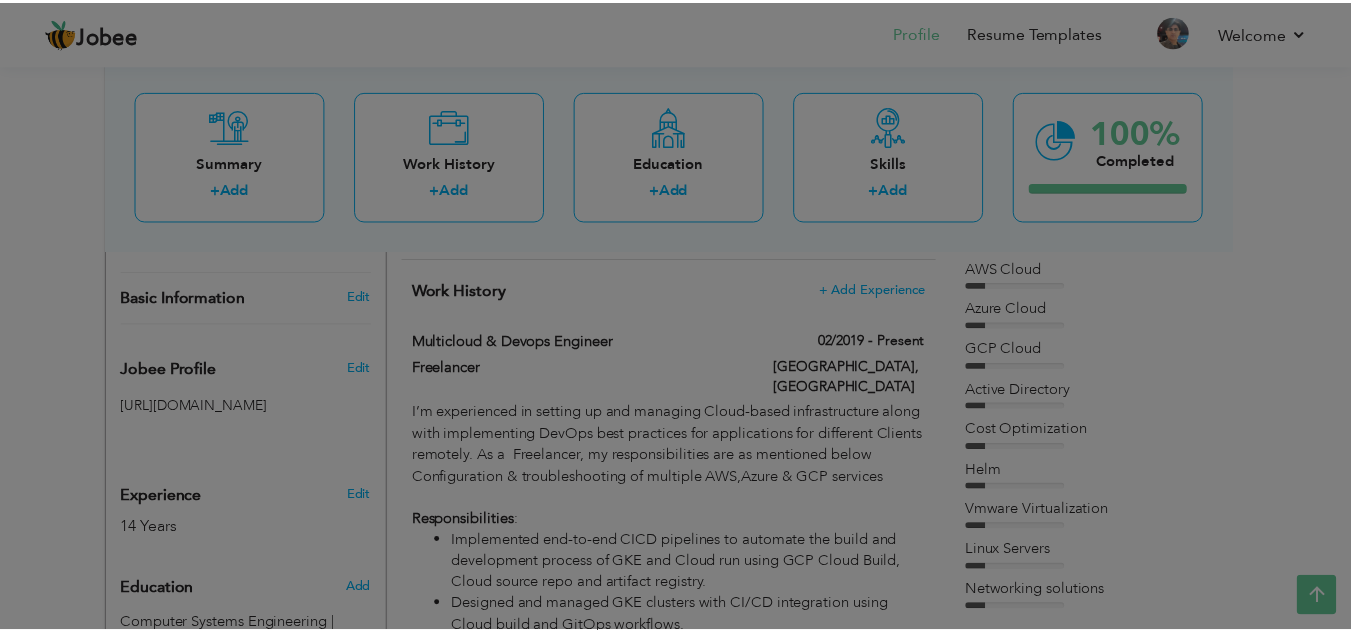 scroll, scrollTop: 0, scrollLeft: 0, axis: both 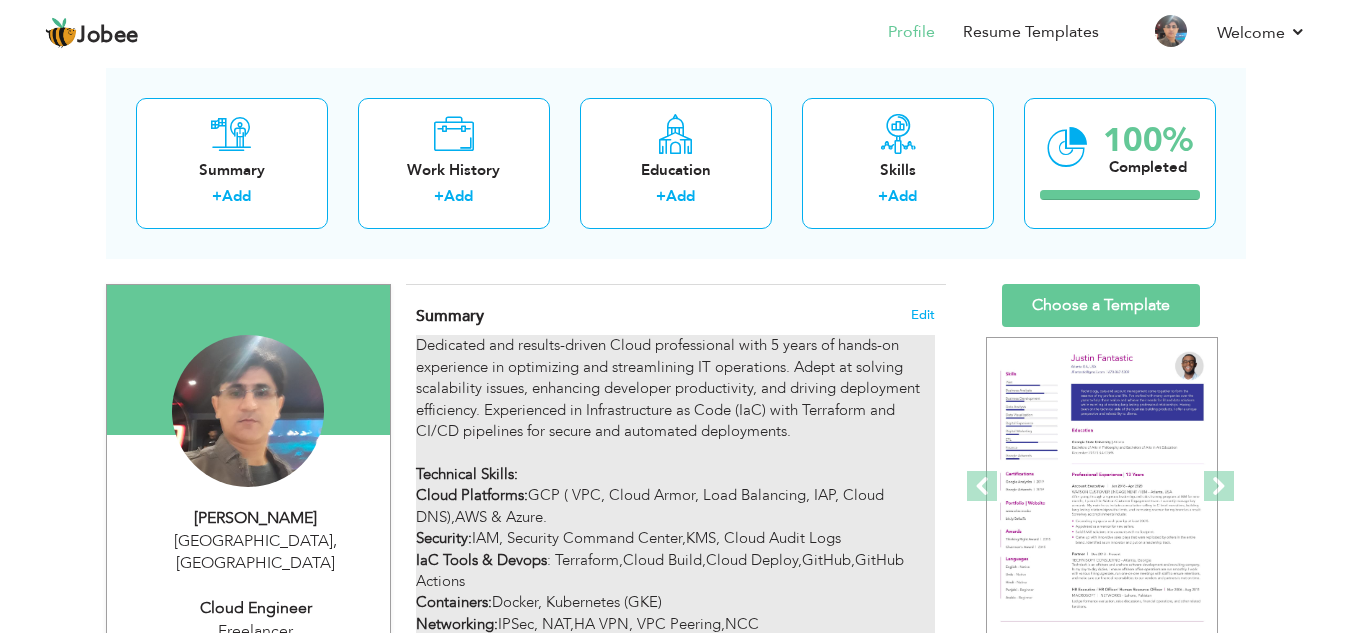 click on "Dedicated and results-driven Cloud professional with 5 years of hands-on experience in optimizing and streamlining IT operations. Adept at solving scalability issues, enhancing developer productivity, and driving deployment efficiency. Experienced in Infrastructure as Code (IaC) with Terraform and CI/CD pipelines for secure and automated deployments.
Technical Skills:
Cloud Platforms:  GCP ( VPC, Cloud Armor, Load Balancing, IAP, Cloud DNS),AWS & Azure.
Security:  IAM, Security Command Center,KMS, Cloud Audit Logs
IaC Tools & Devops  : Terraform,Cloud Build,Cloud Deploy,GitHub,GitHub Actions
Containers:  Docker, Kubernetes (GKE)
Networking:   IPSec, NAT,HA VPN, VPC Peering,NCC
Monitoring/Logging : Cloud Monitoring, Cloud Logging, Prometheus,Grafana
OS:  Ubuntu, CentOS, Windows Server" at bounding box center [675, 517] 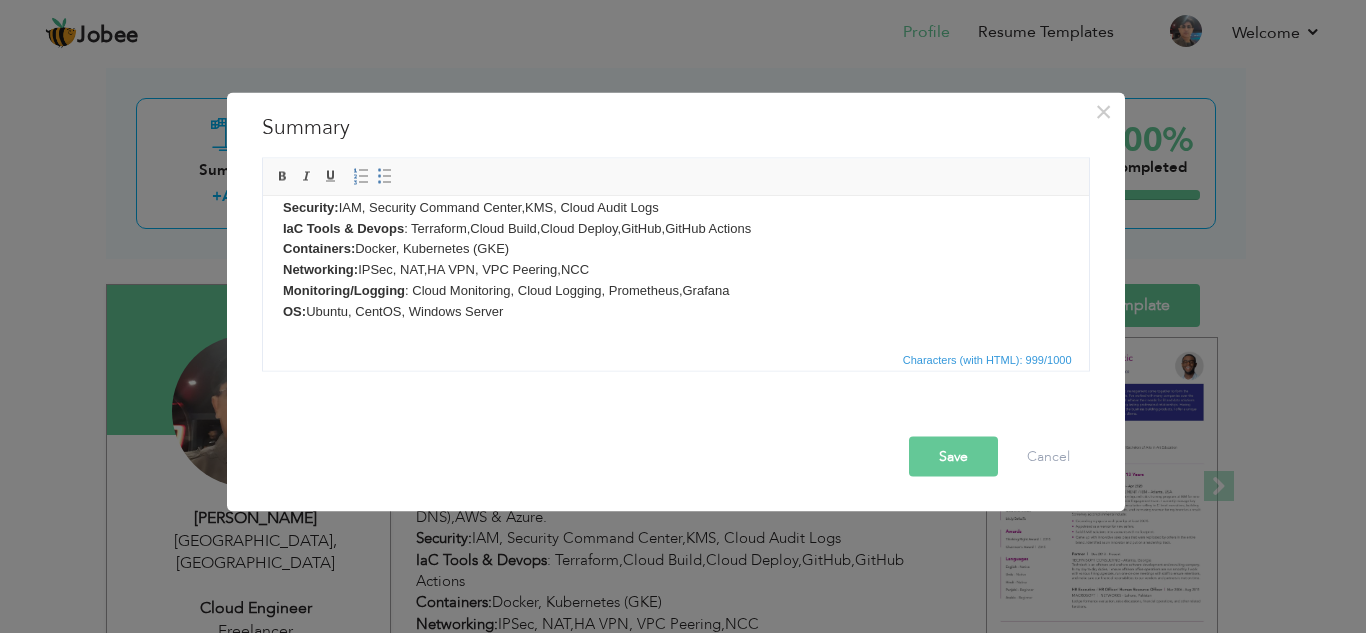 scroll, scrollTop: 160, scrollLeft: 0, axis: vertical 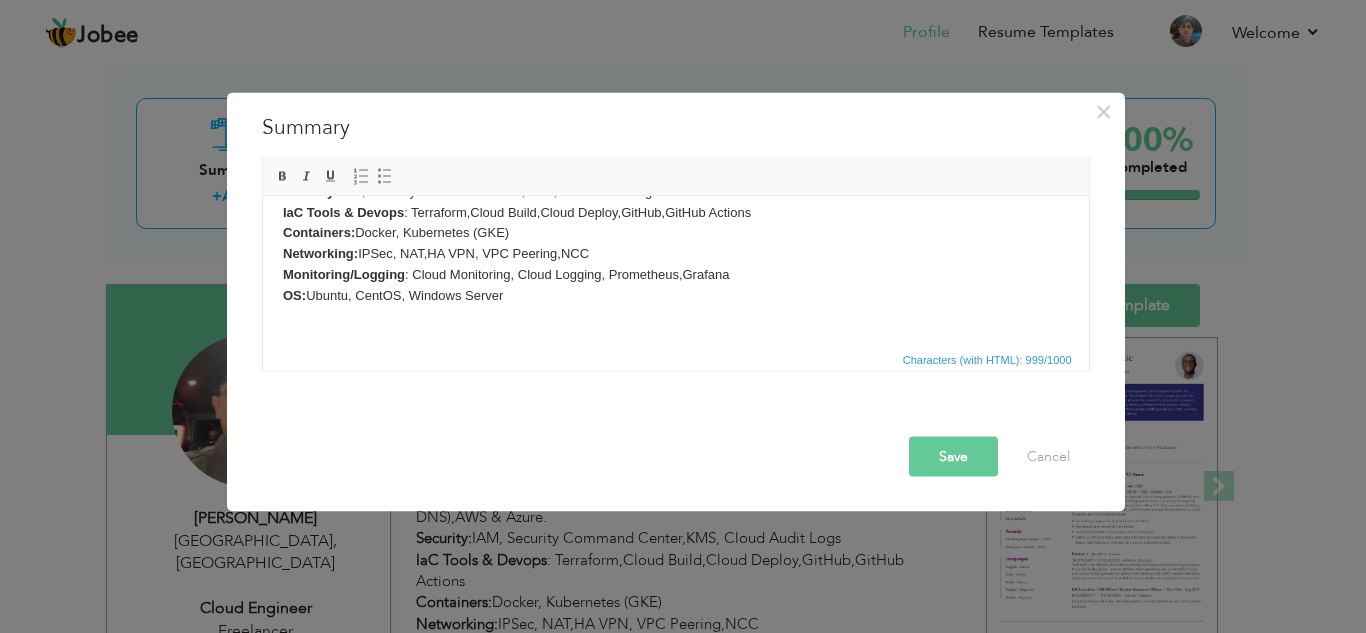 drag, startPoint x: 1084, startPoint y: 236, endPoint x: 1352, endPoint y: 494, distance: 372.00537 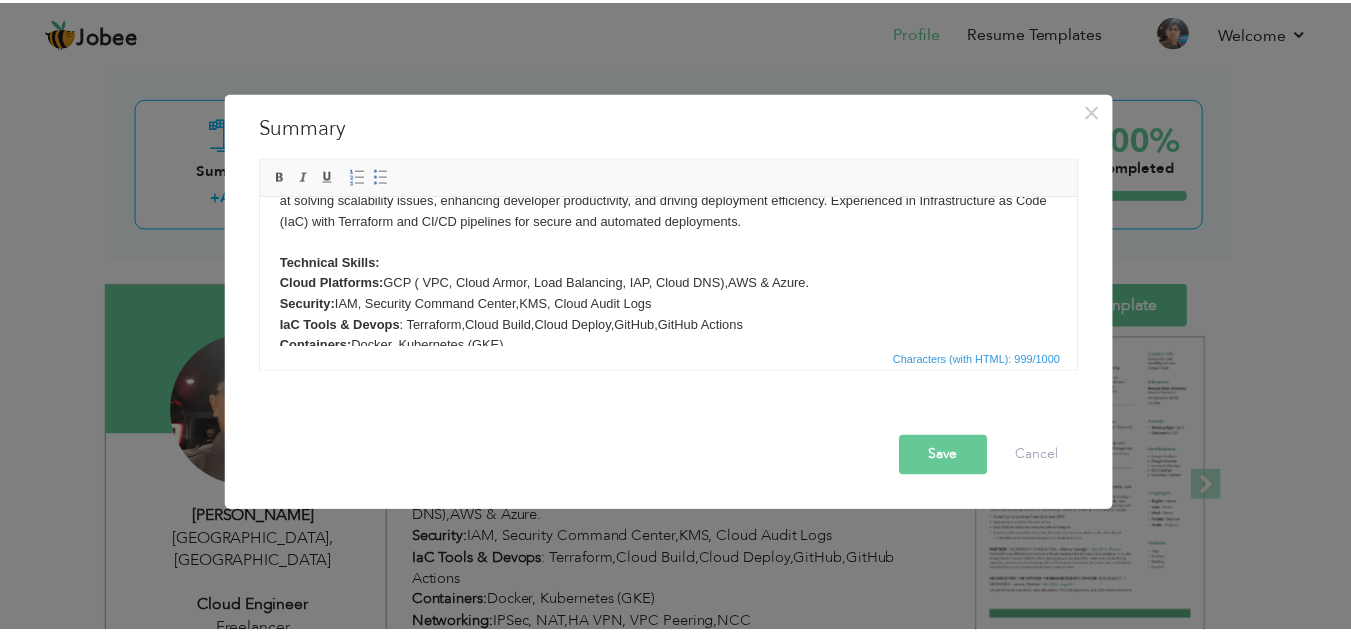 scroll, scrollTop: 0, scrollLeft: 0, axis: both 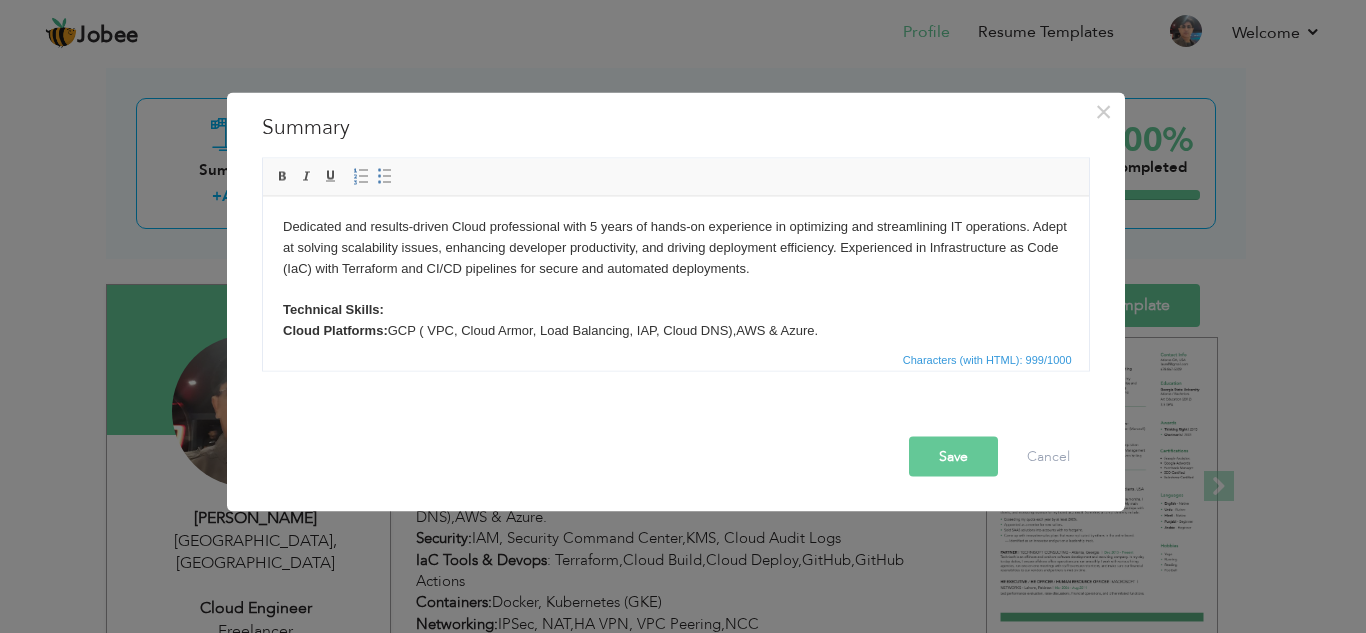 drag, startPoint x: 530, startPoint y: 303, endPoint x: 523, endPoint y: 418, distance: 115.212845 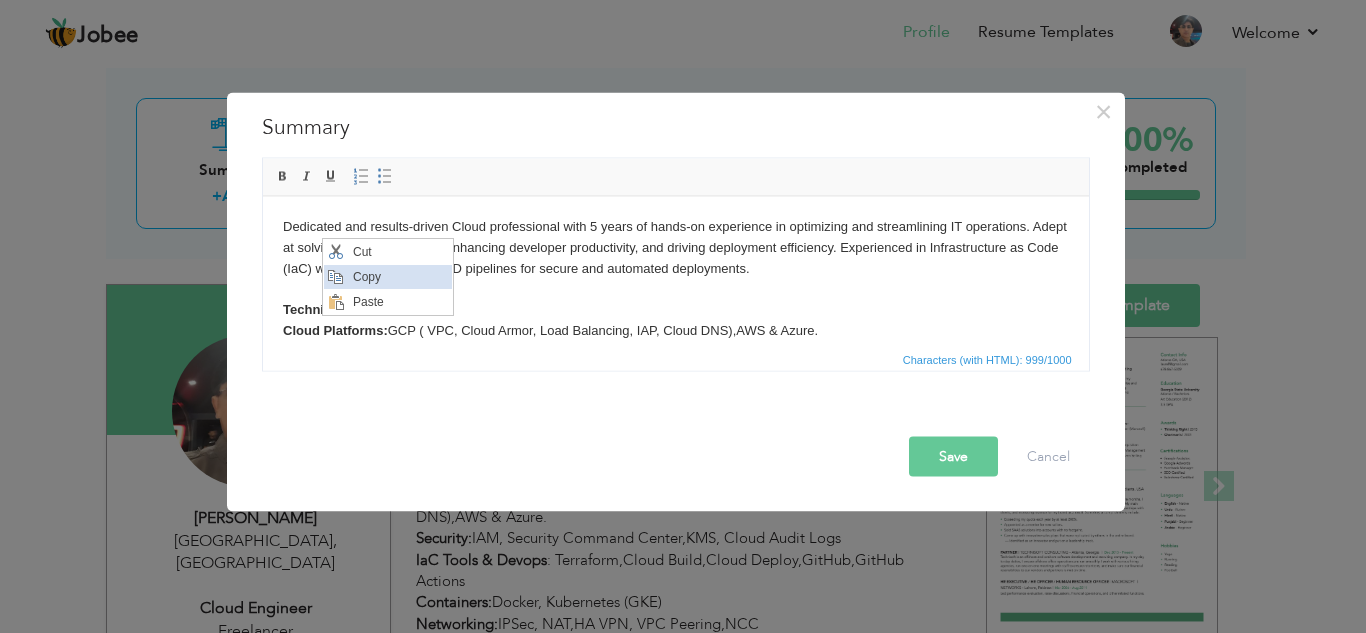 click on "Copy" at bounding box center [399, 277] 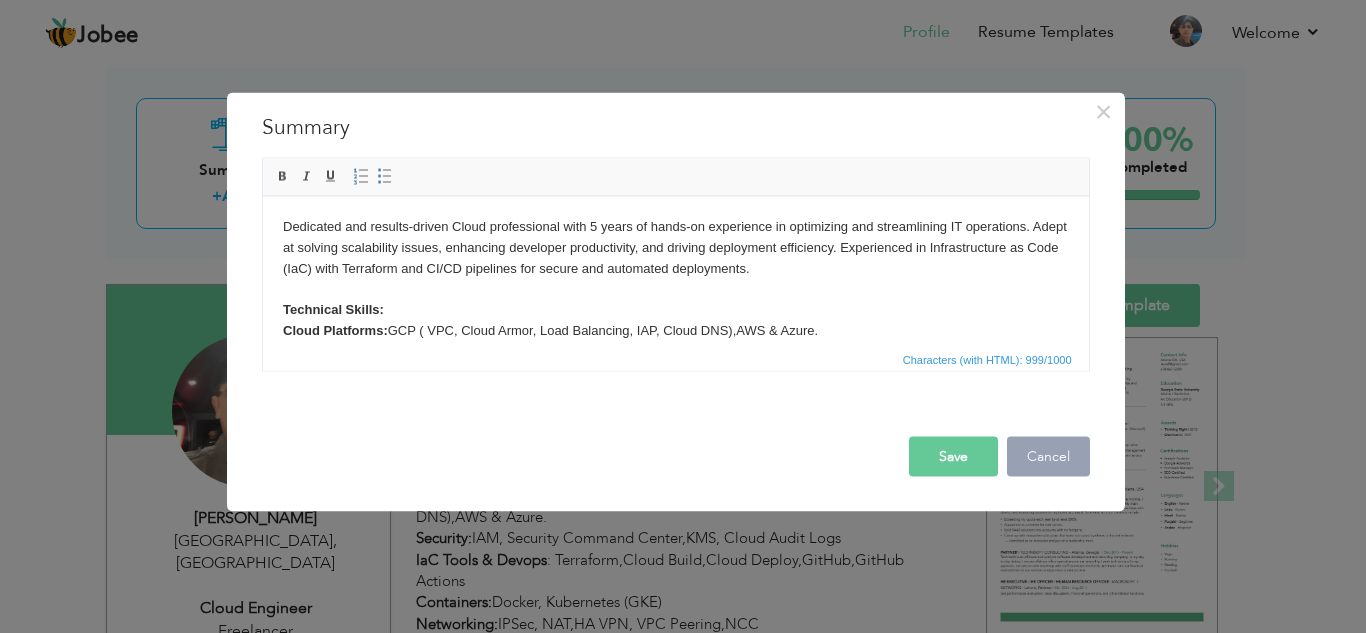 click on "Cancel" at bounding box center [1048, 456] 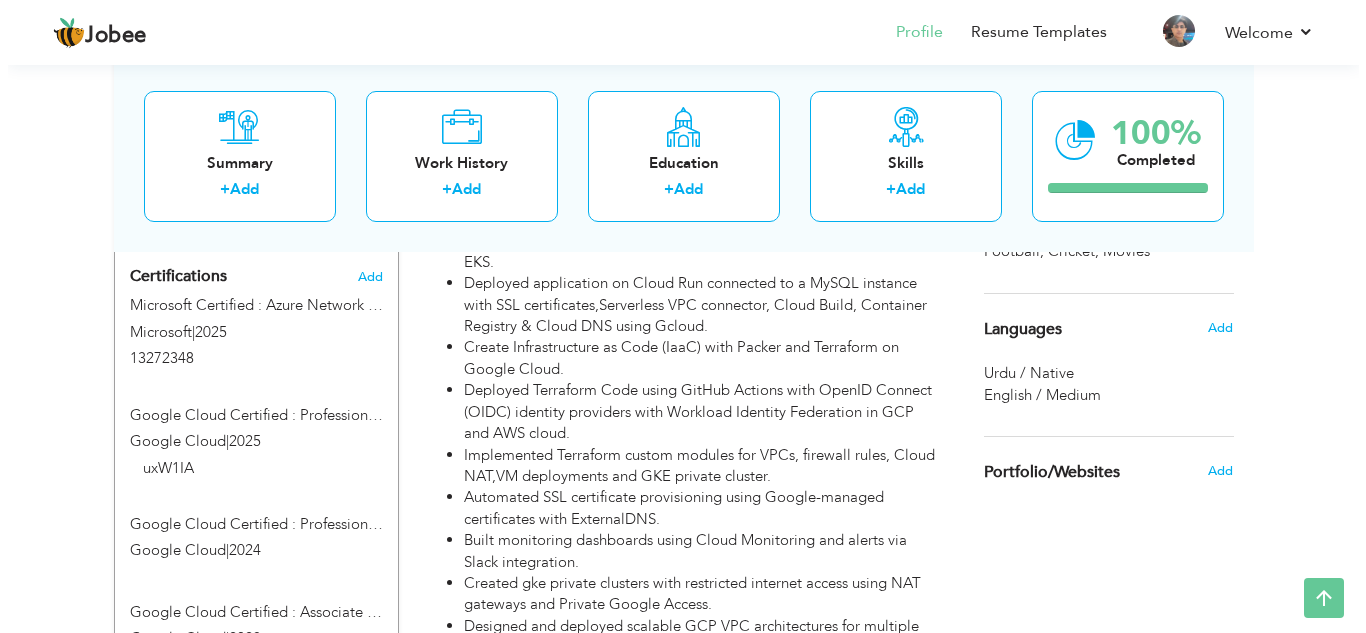 scroll, scrollTop: 751, scrollLeft: 0, axis: vertical 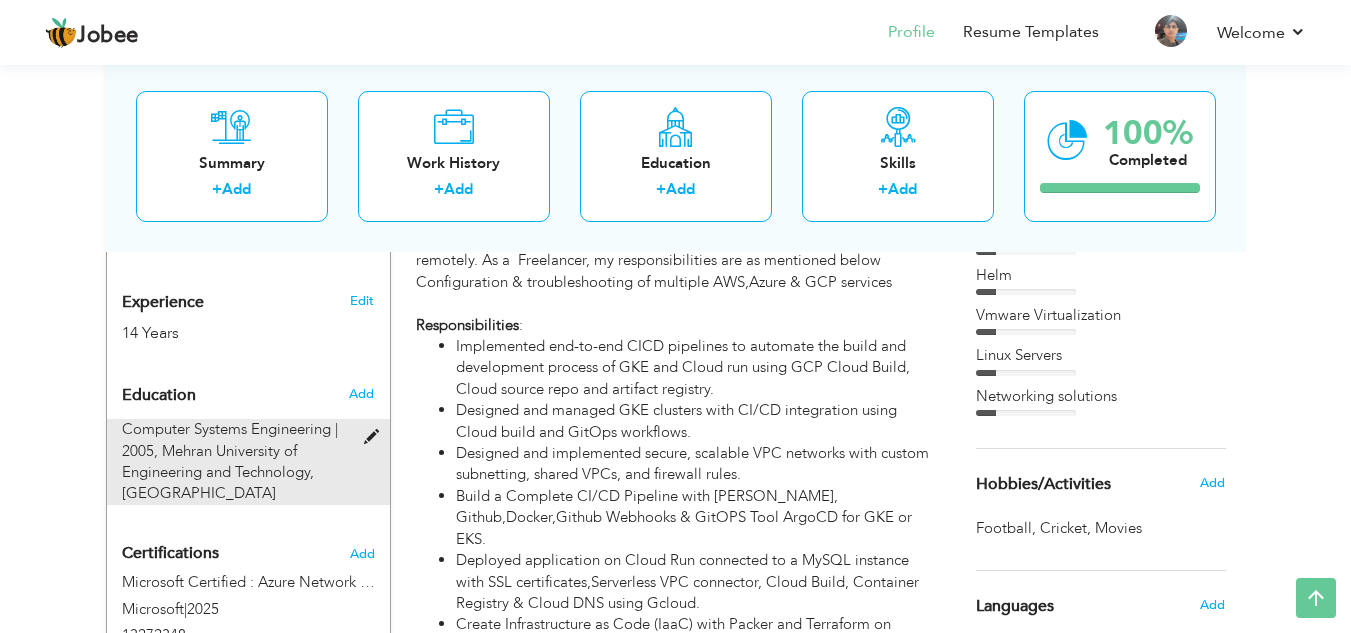 click at bounding box center (376, 437) 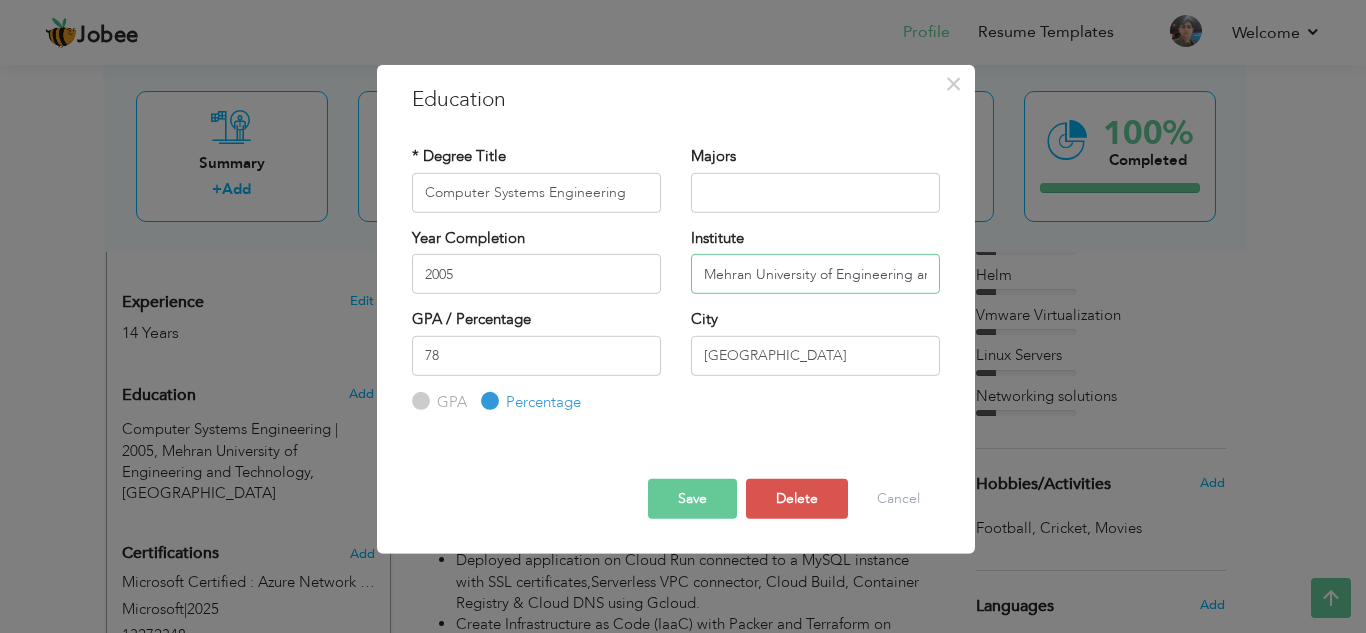 scroll, scrollTop: 0, scrollLeft: 86, axis: horizontal 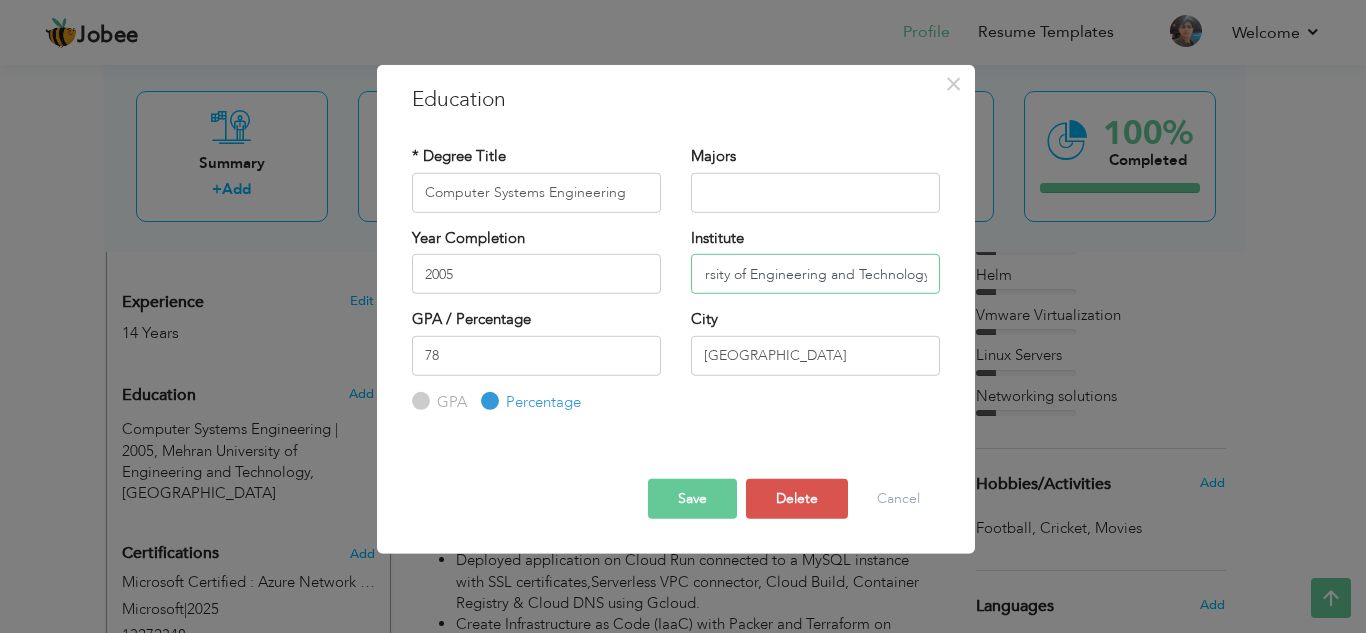 drag, startPoint x: 710, startPoint y: 273, endPoint x: 1007, endPoint y: 254, distance: 297.60712 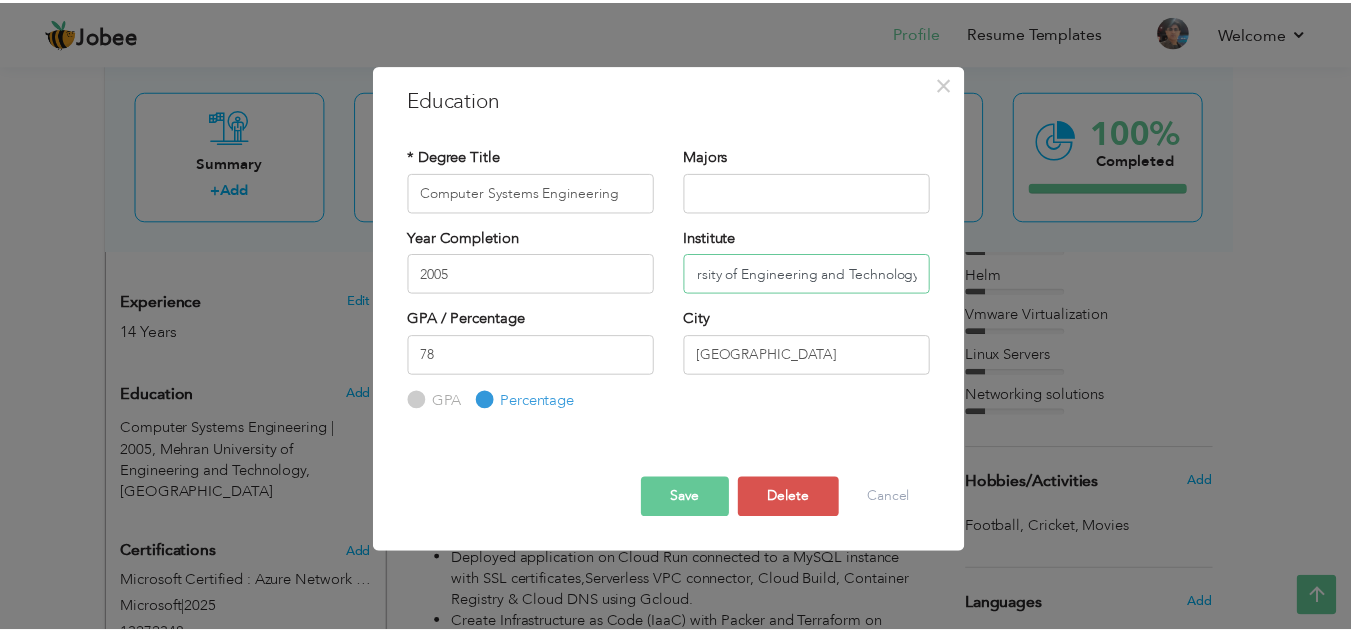 scroll, scrollTop: 0, scrollLeft: 0, axis: both 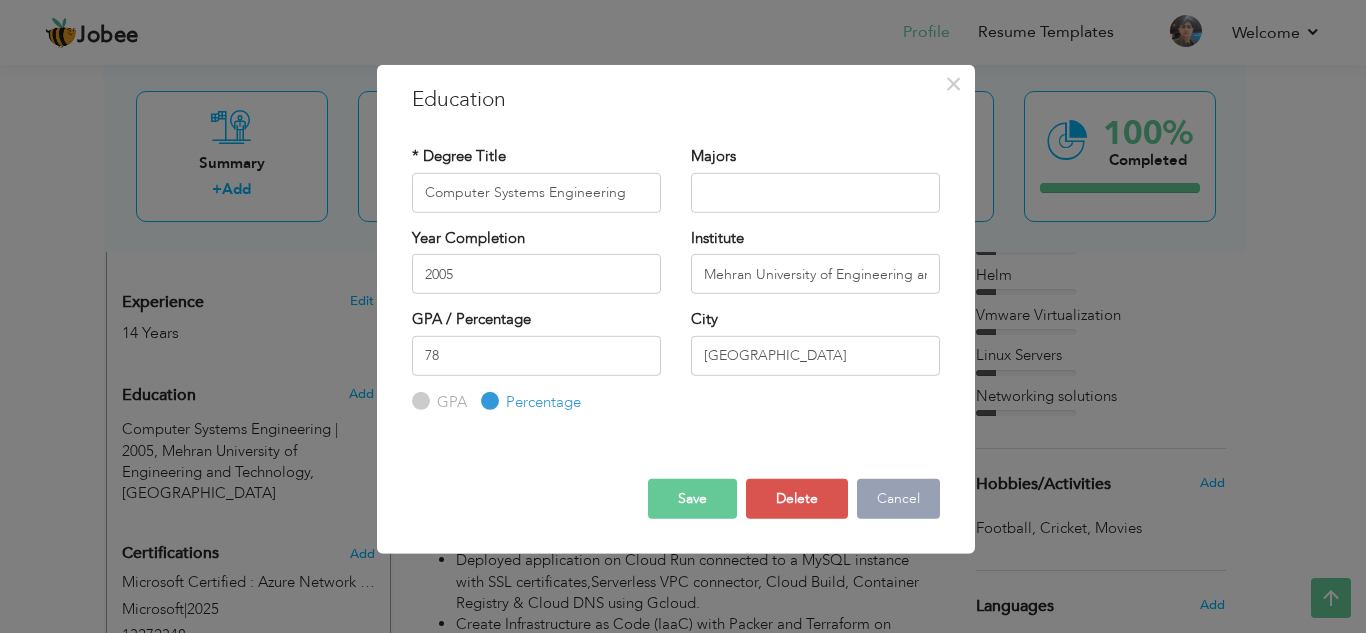 click on "Cancel" at bounding box center (898, 499) 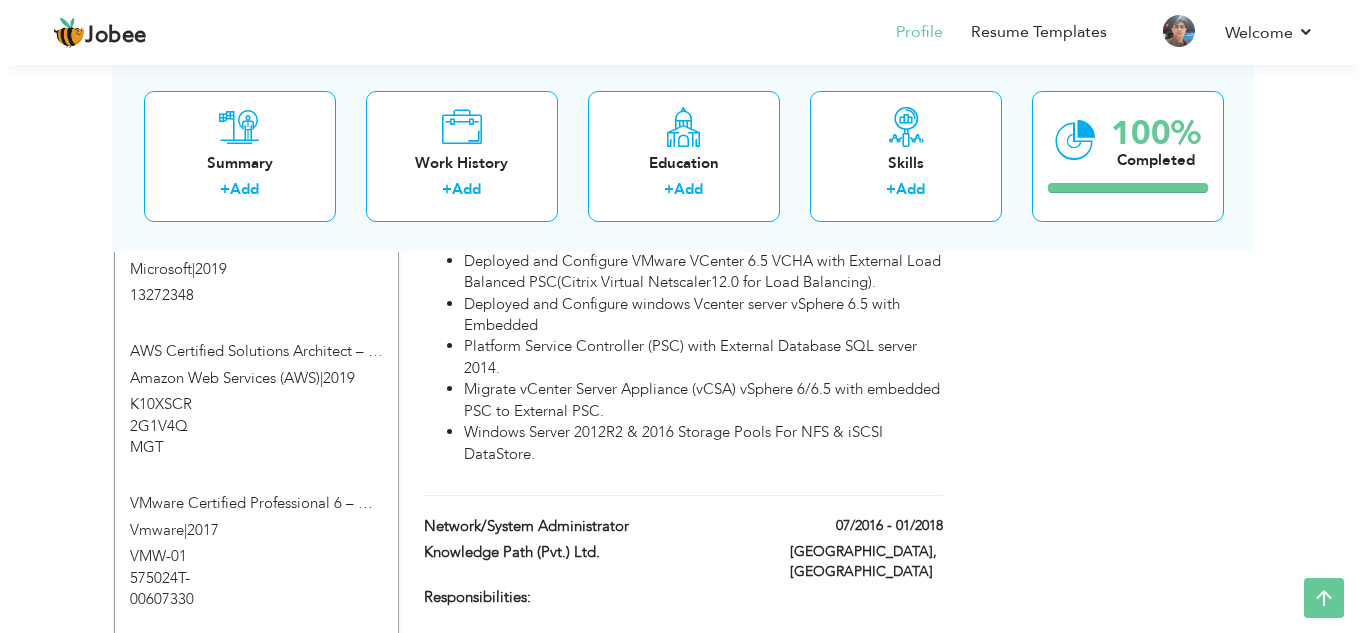 scroll, scrollTop: 1954, scrollLeft: 0, axis: vertical 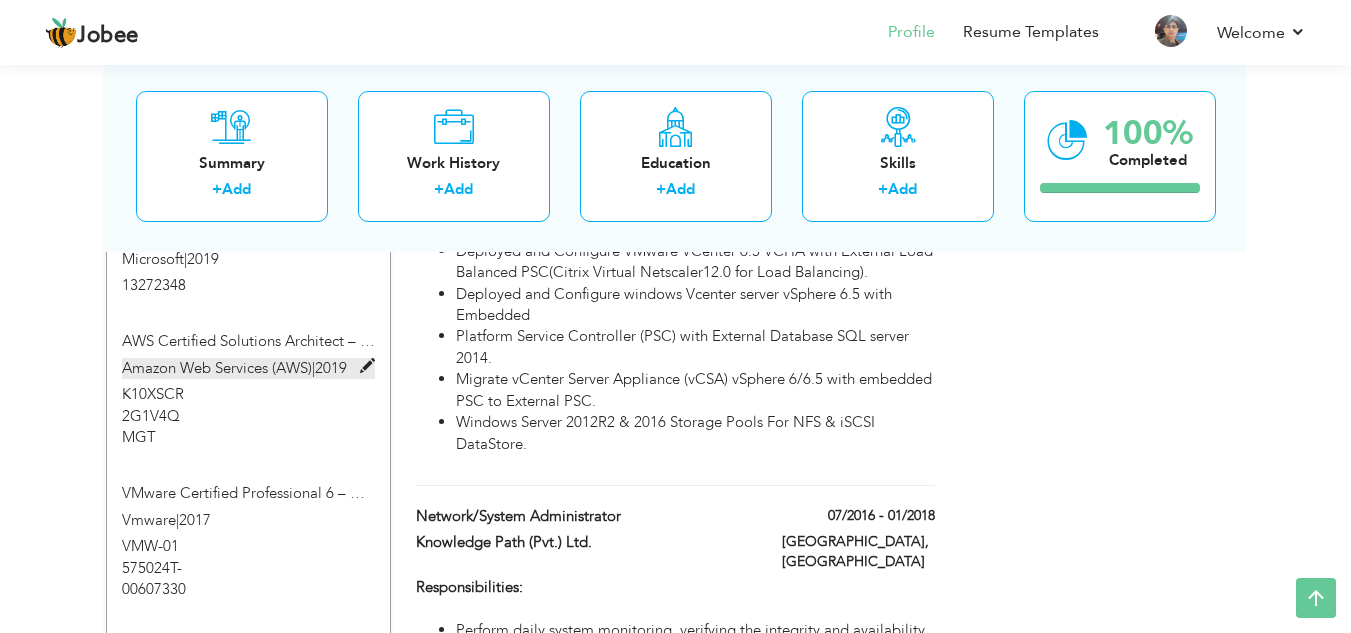 click on "2019" at bounding box center (331, 368) 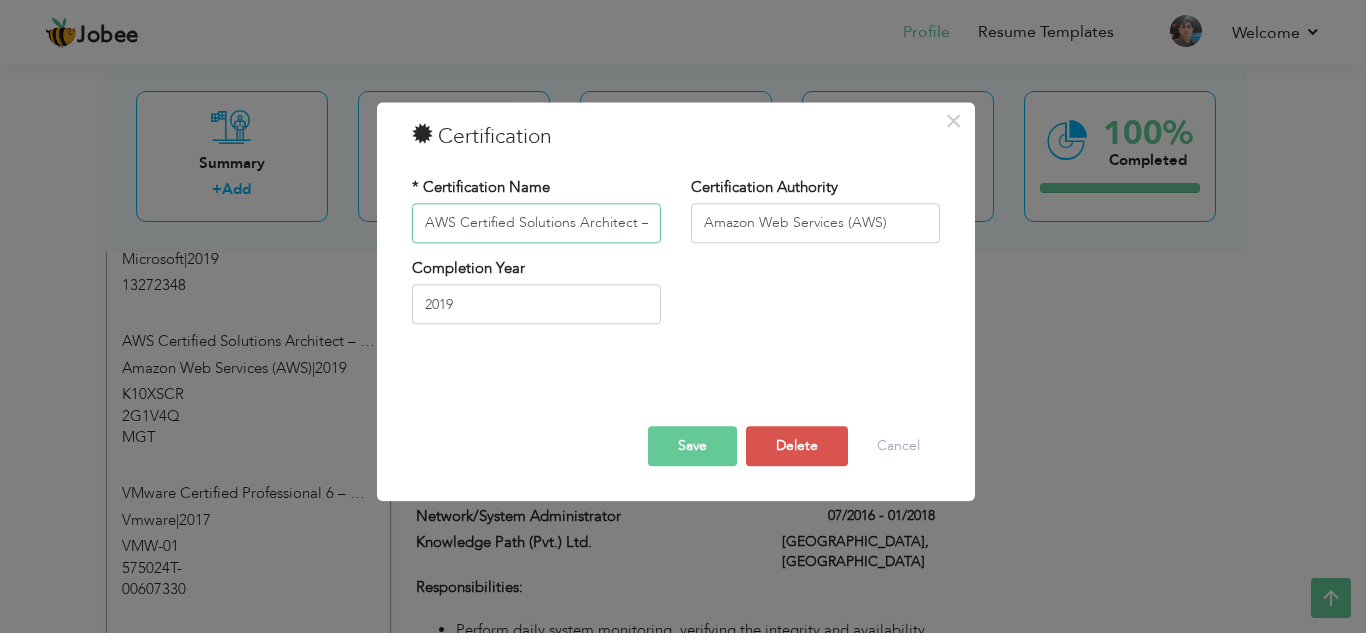 scroll, scrollTop: 0, scrollLeft: 60, axis: horizontal 